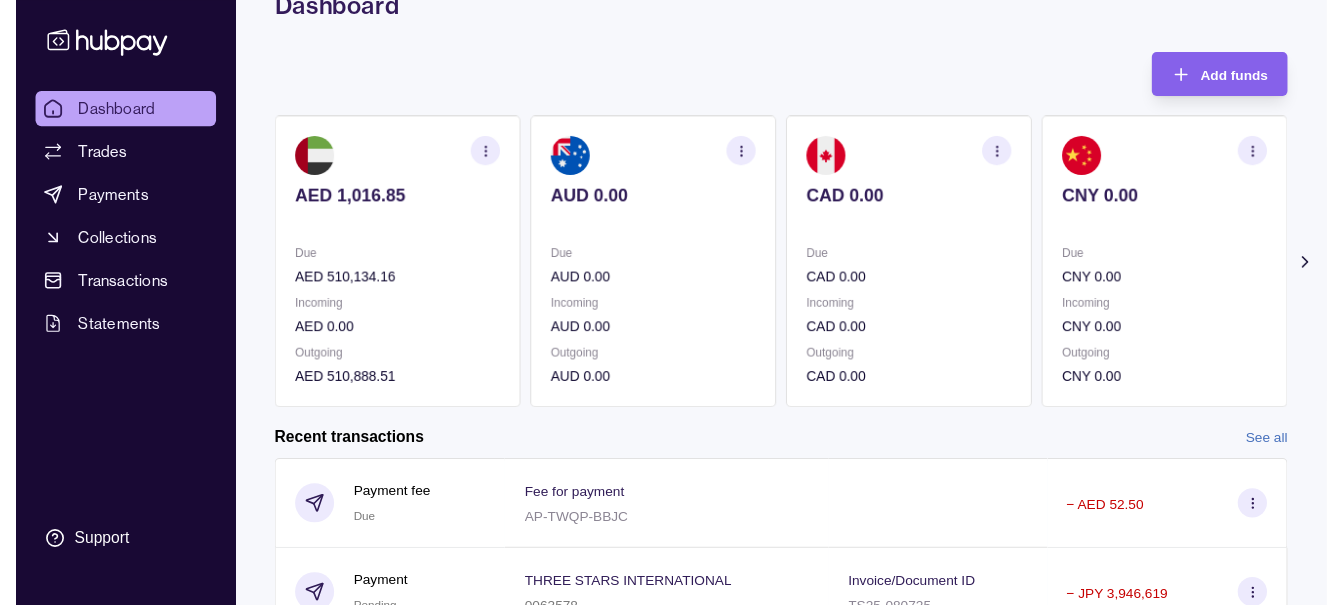 scroll, scrollTop: 0, scrollLeft: 0, axis: both 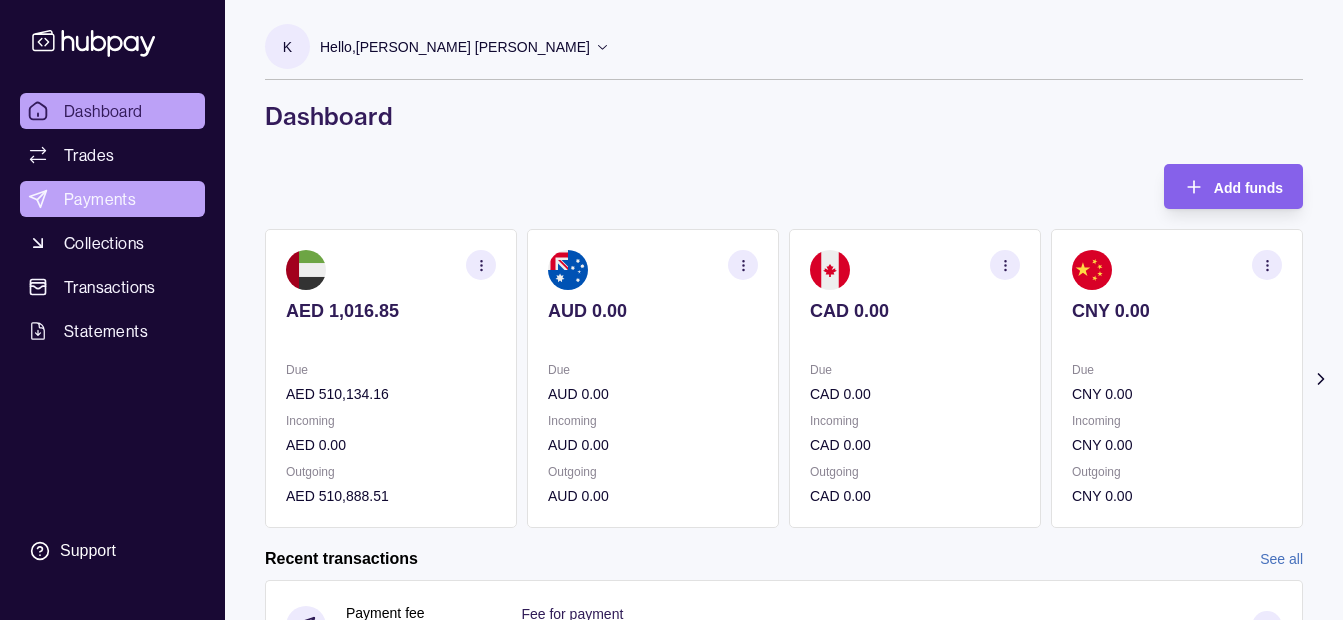 click on "Payments" at bounding box center [100, 199] 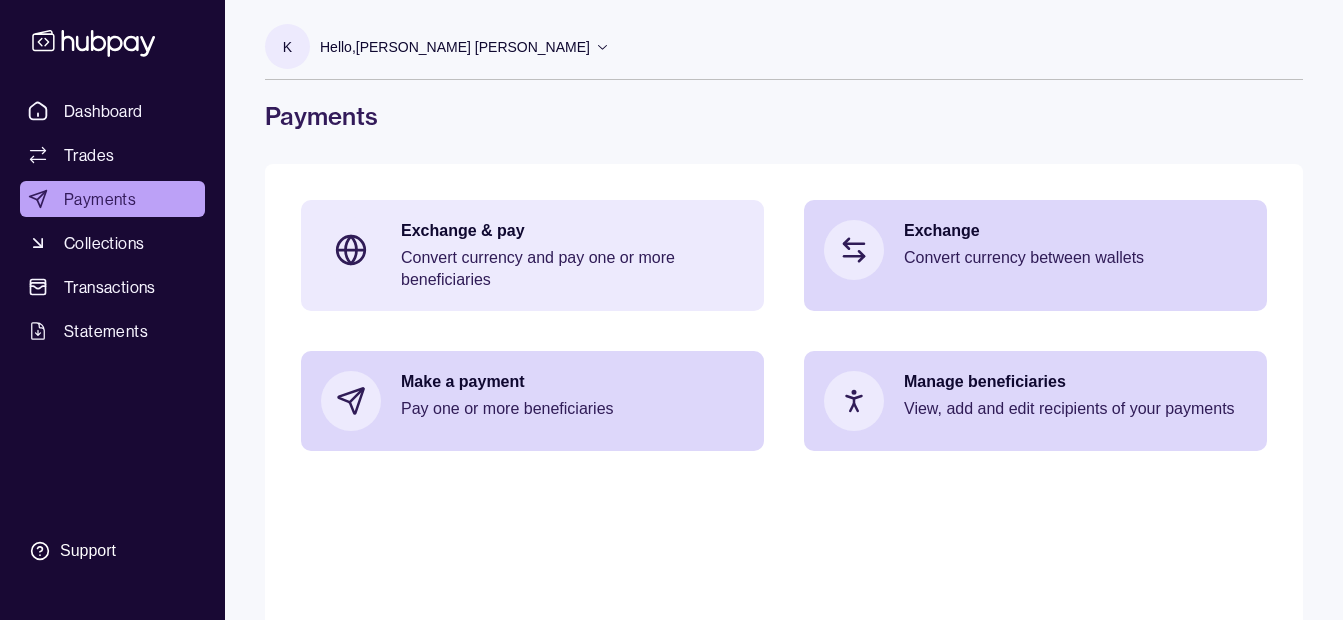 click on "Exchange & pay" at bounding box center (572, 231) 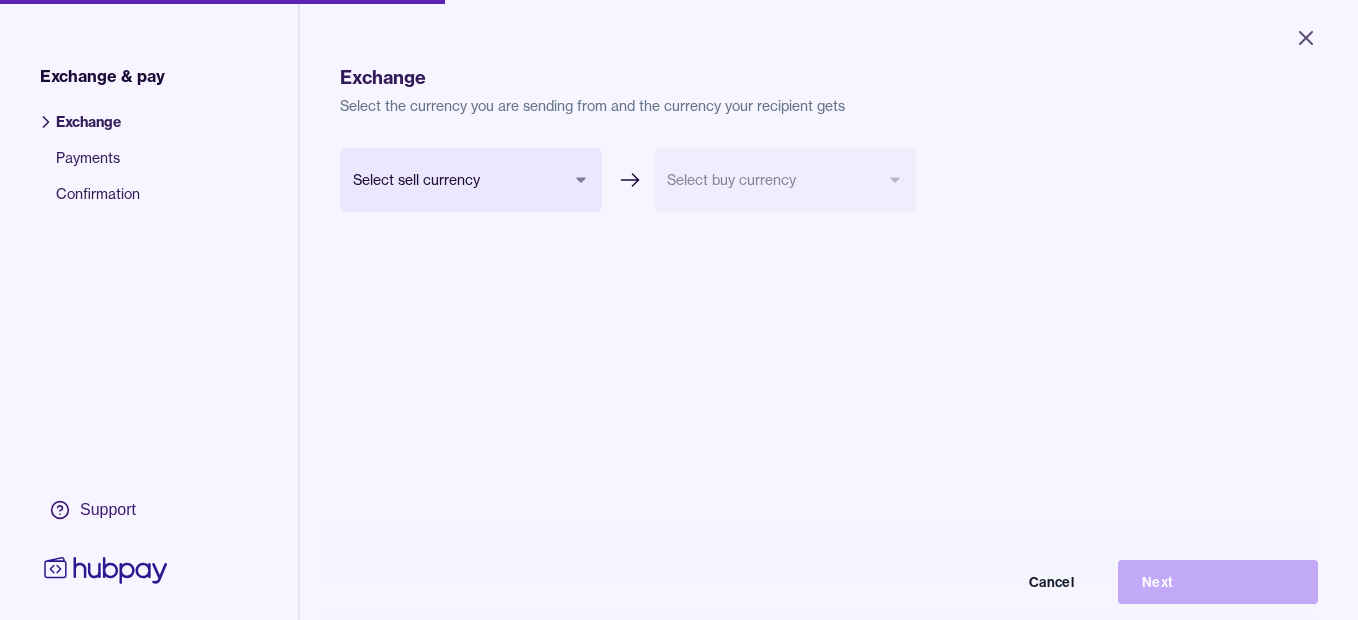 click on "Close Exchange & pay Exchange Payments Confirmation Support Exchange Select the currency you are sending from and the currency your recipient gets Select sell currency *** *** *** *** *** *** *** Select buy currency Cancel Next Exchange & pay | Hubpay" at bounding box center (679, 310) 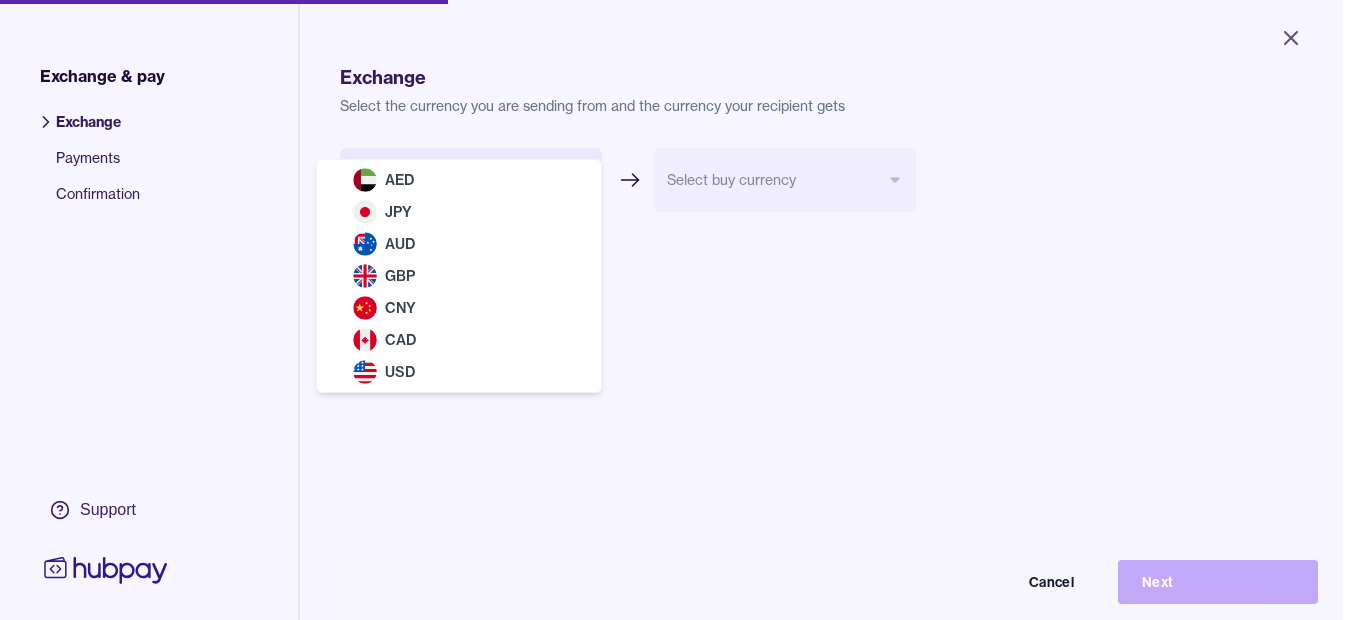 select on "***" 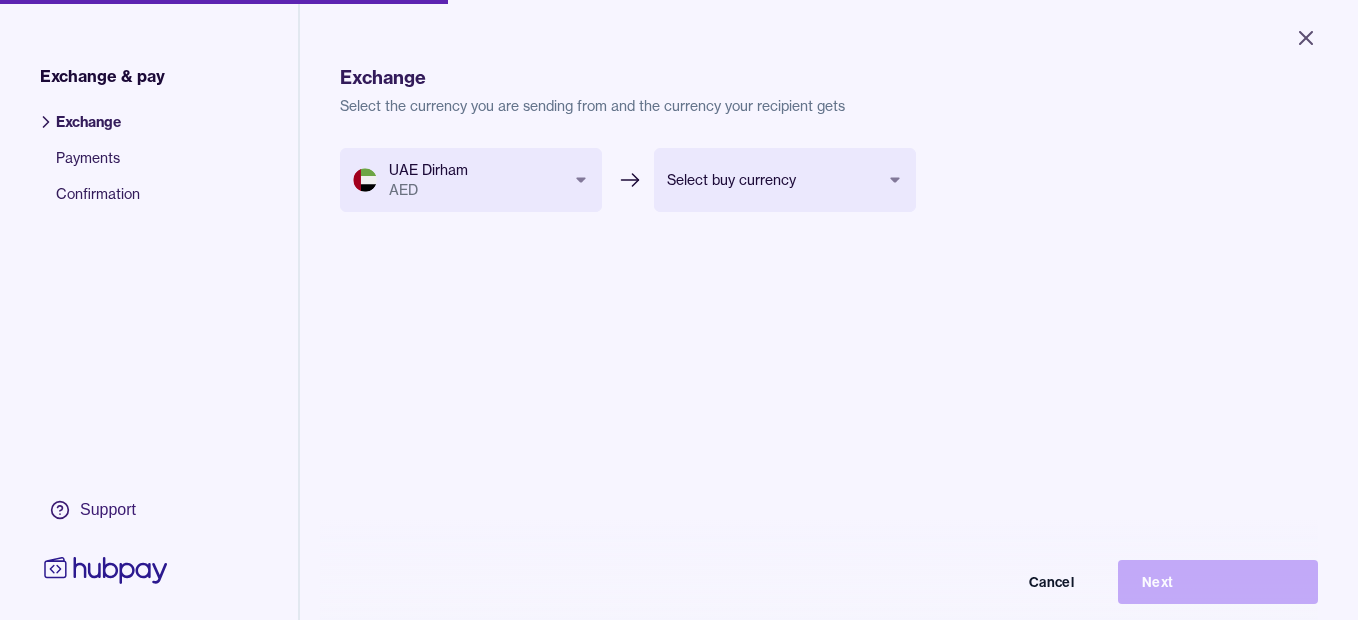 click on "Close Exchange & pay Exchange Payments Confirmation Support Exchange Select the currency you are sending from and the currency your recipient gets UAE Dirham AED *** *** *** *** *** *** *** Select buy currency *** *** *** *** *** *** Cancel Next Exchange & pay | Hubpay" at bounding box center [679, 310] 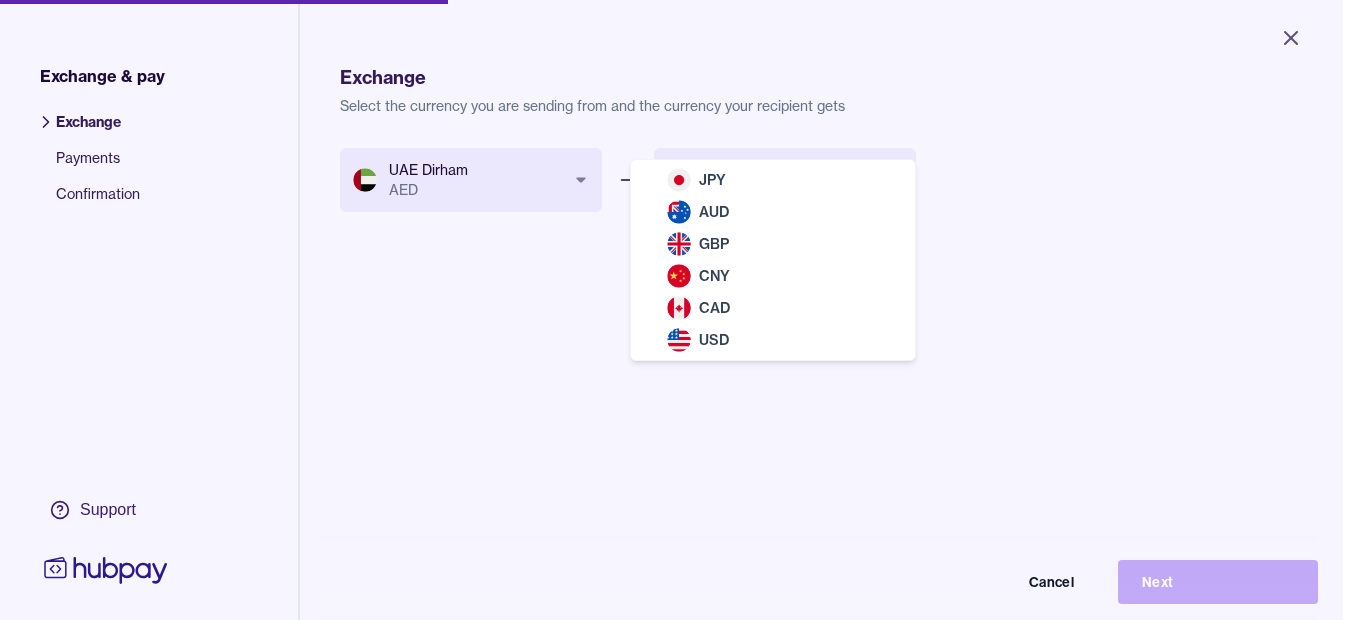 select on "***" 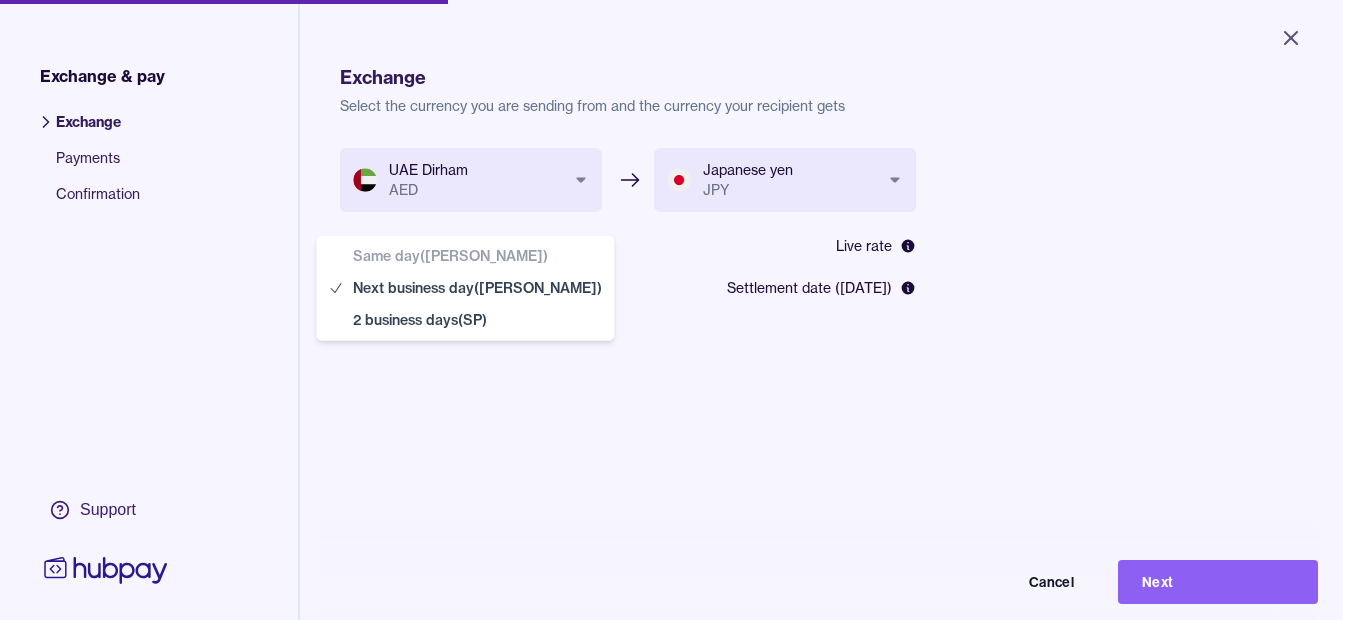 click on "**********" at bounding box center (671, 310) 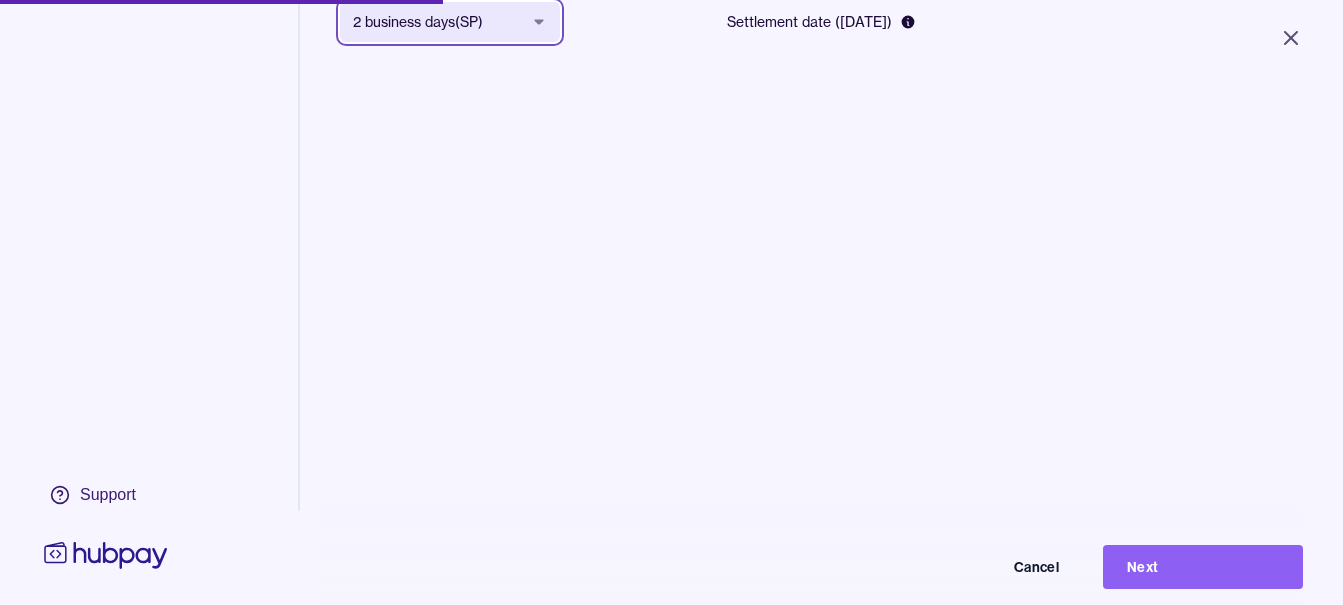 scroll, scrollTop: 268, scrollLeft: 0, axis: vertical 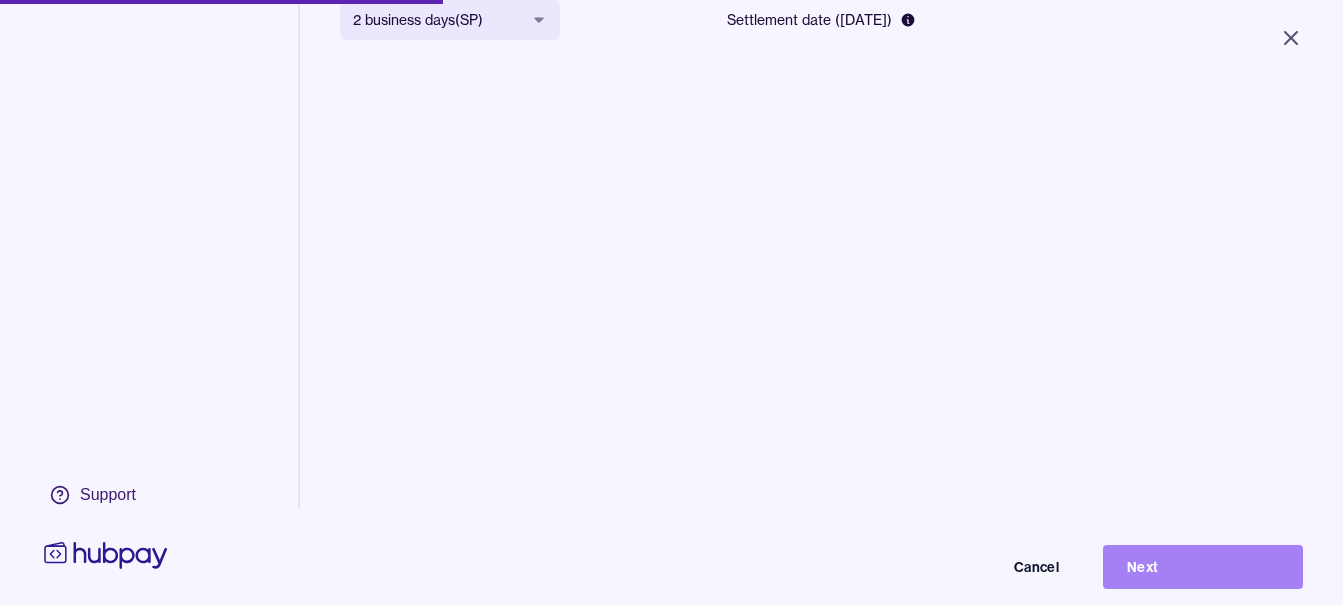 click on "Next" at bounding box center (1203, 567) 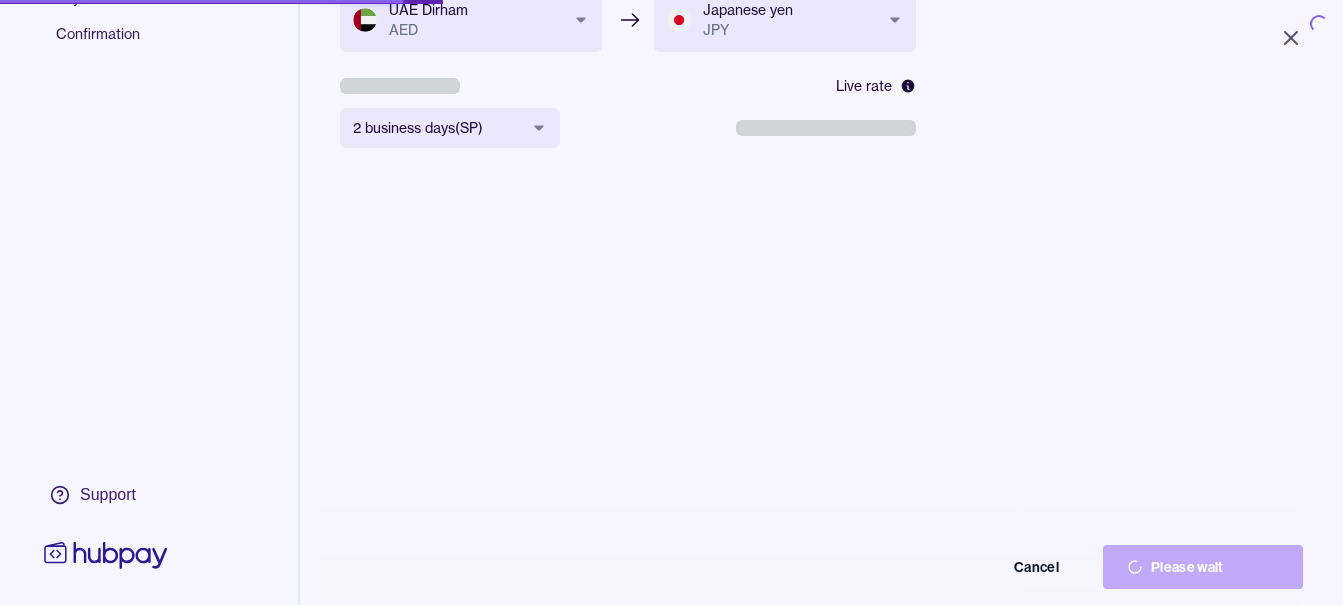 scroll, scrollTop: 0, scrollLeft: 0, axis: both 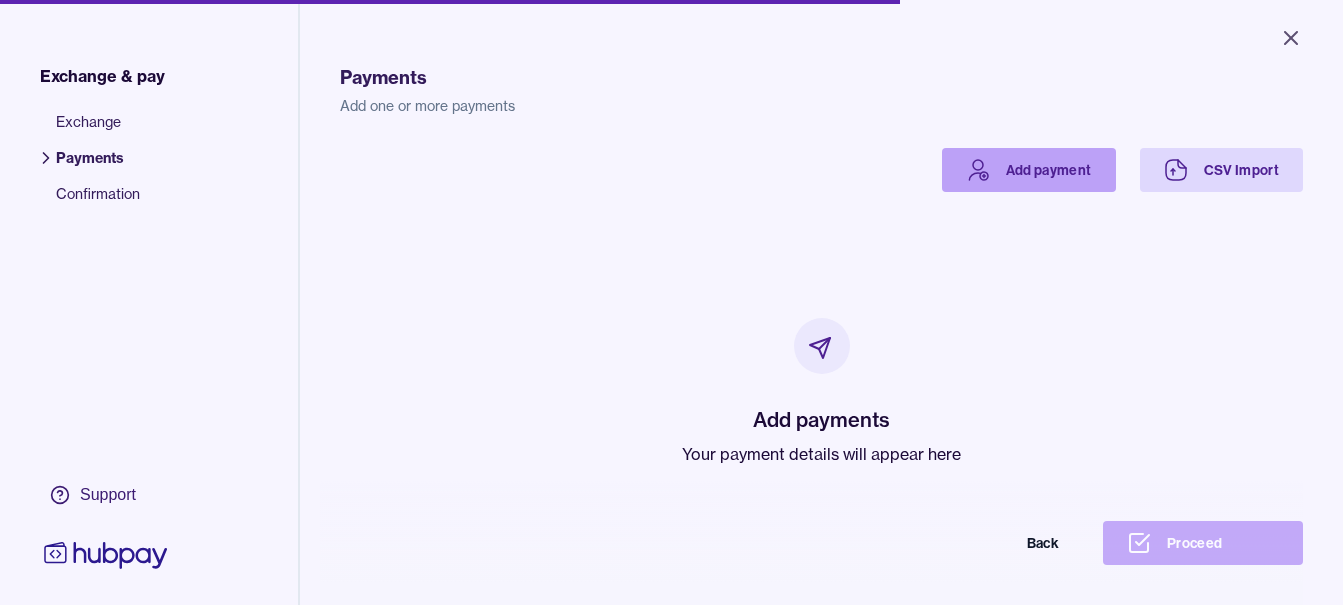 click 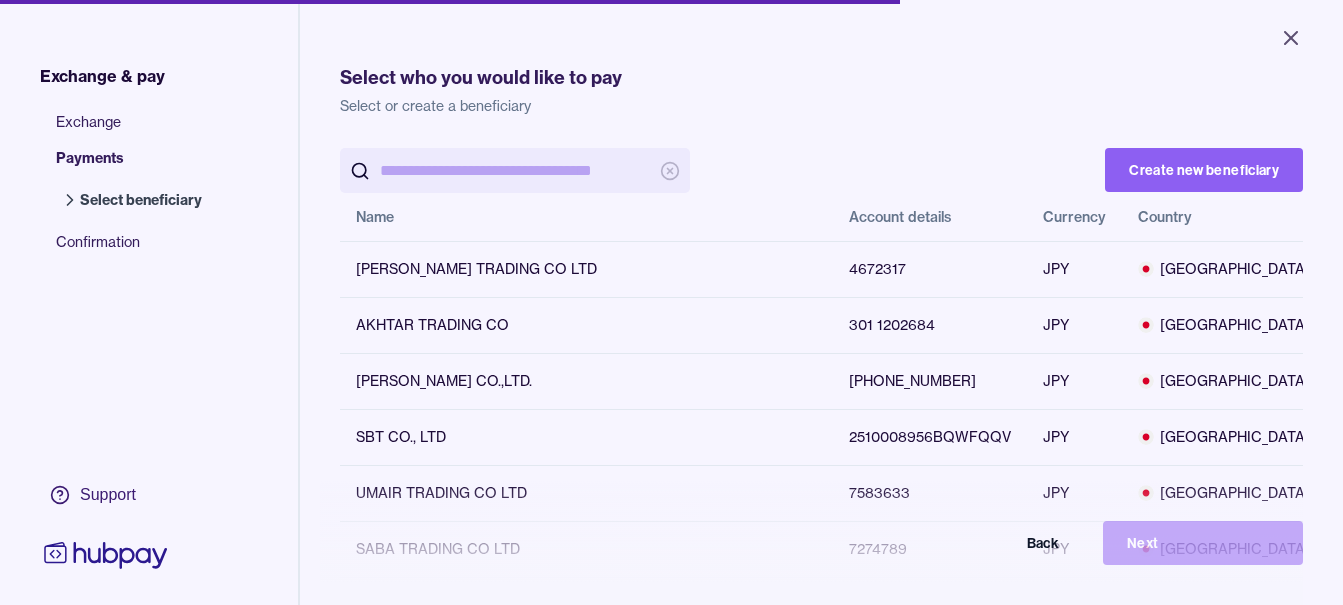 click at bounding box center [515, 170] 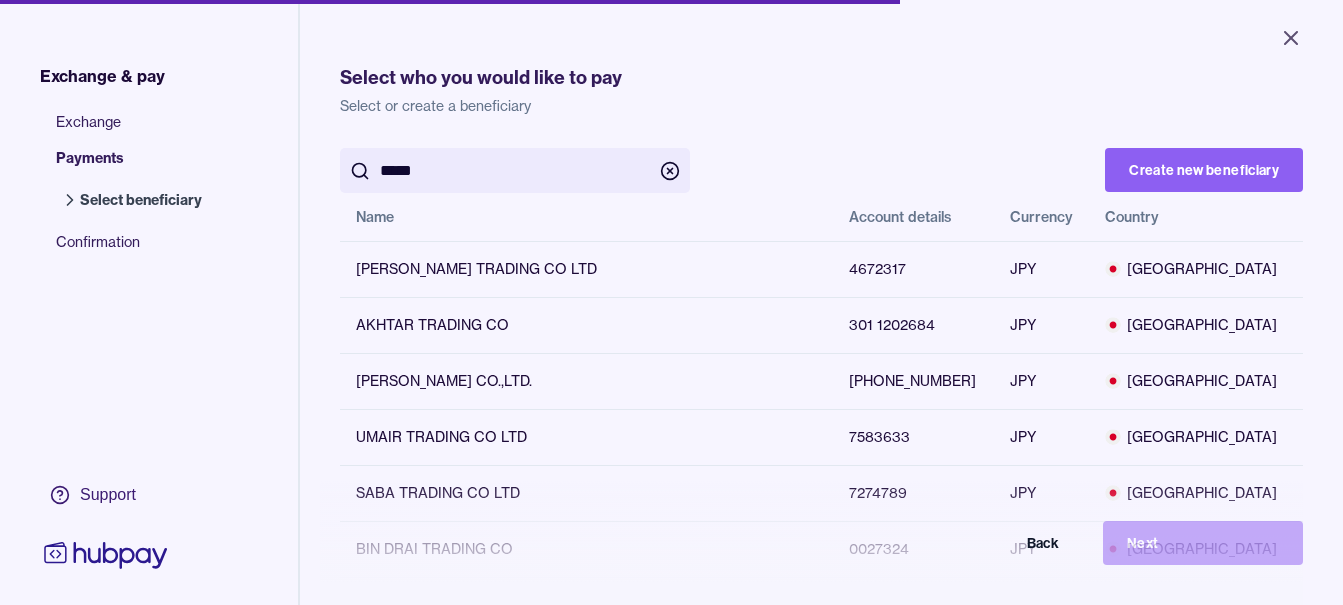 type on "*****" 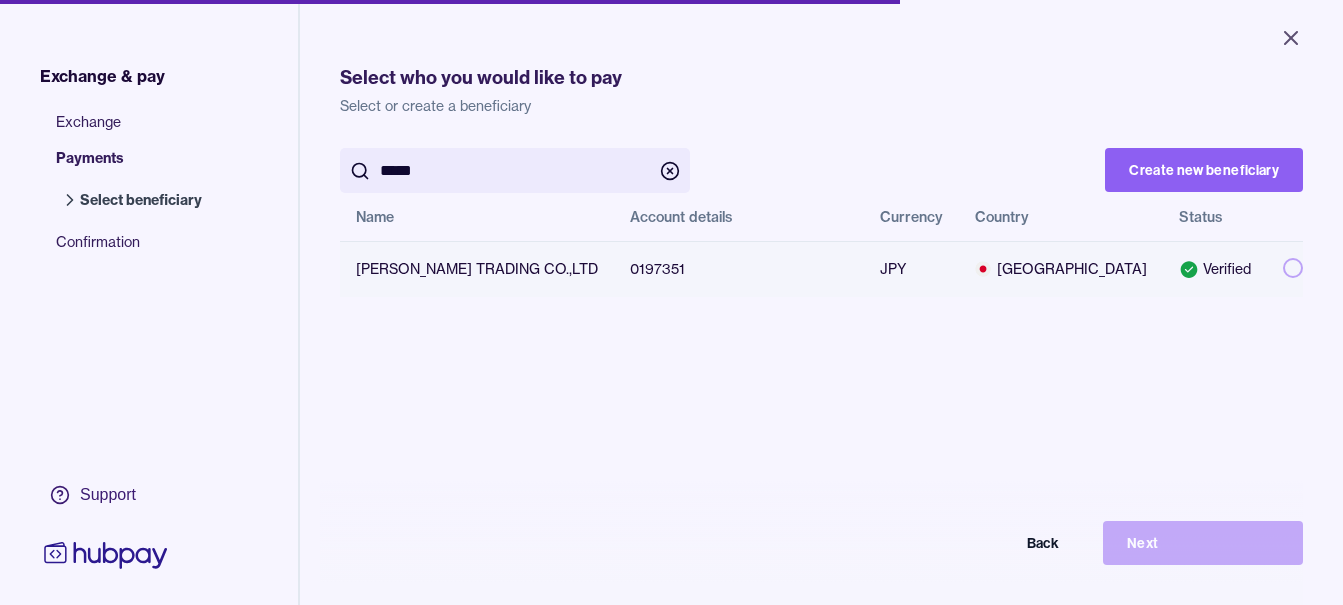 click at bounding box center [1293, 268] 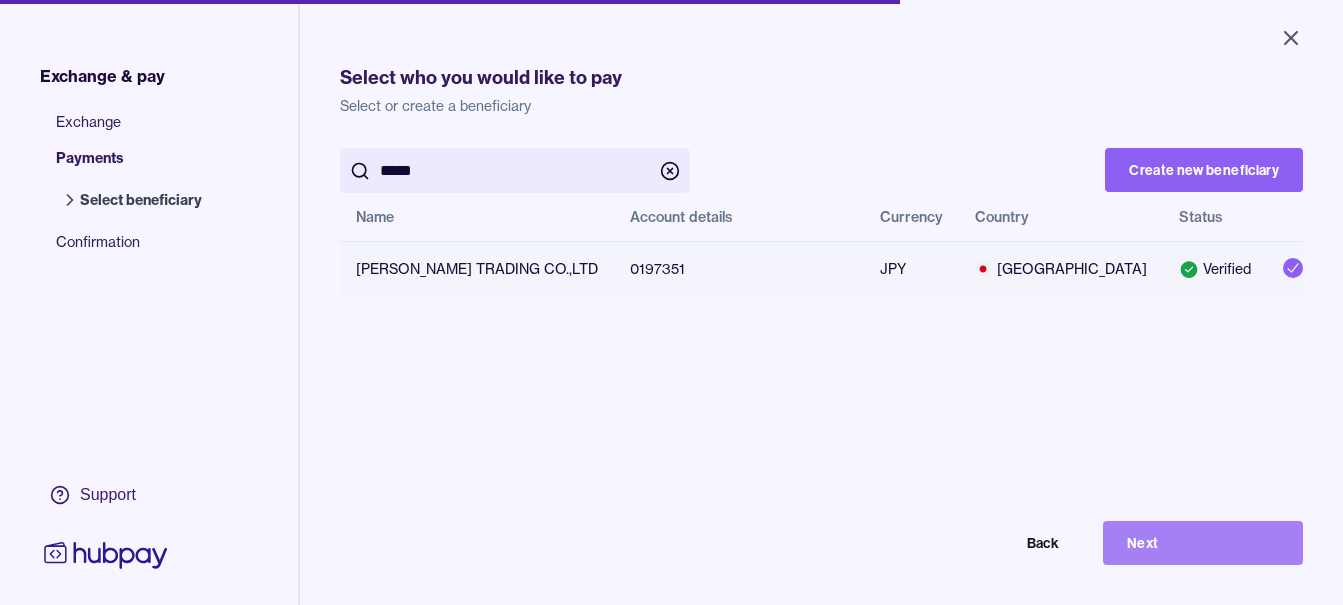 click on "Next" at bounding box center [1203, 543] 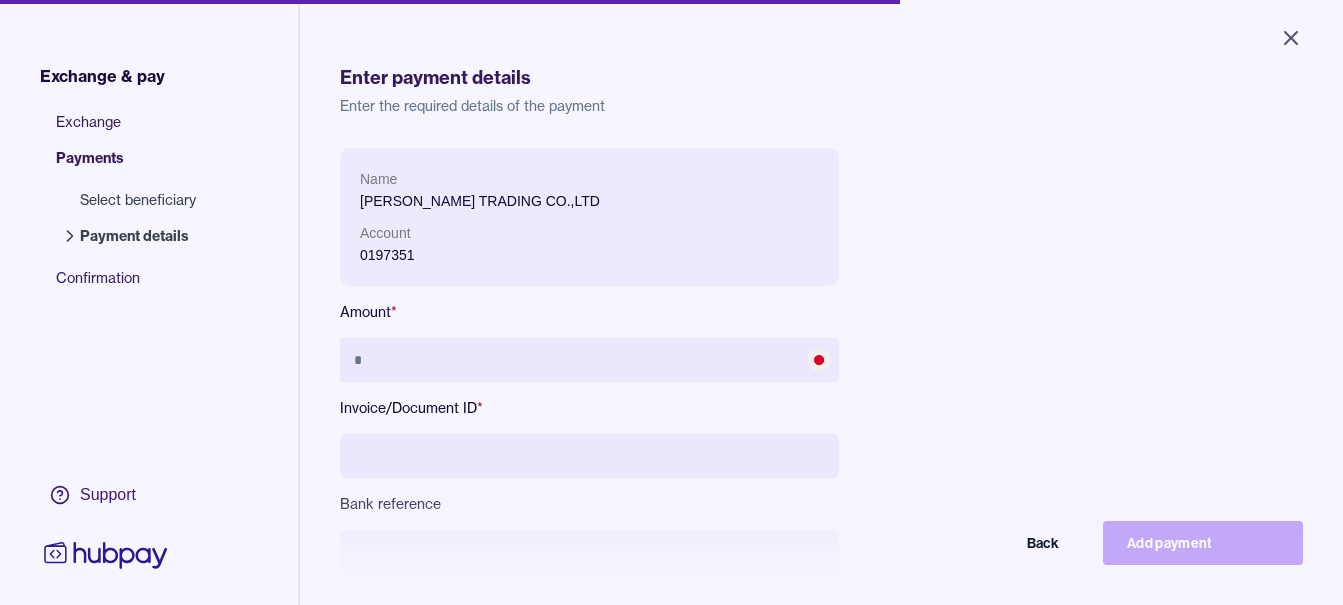 click at bounding box center (589, 456) 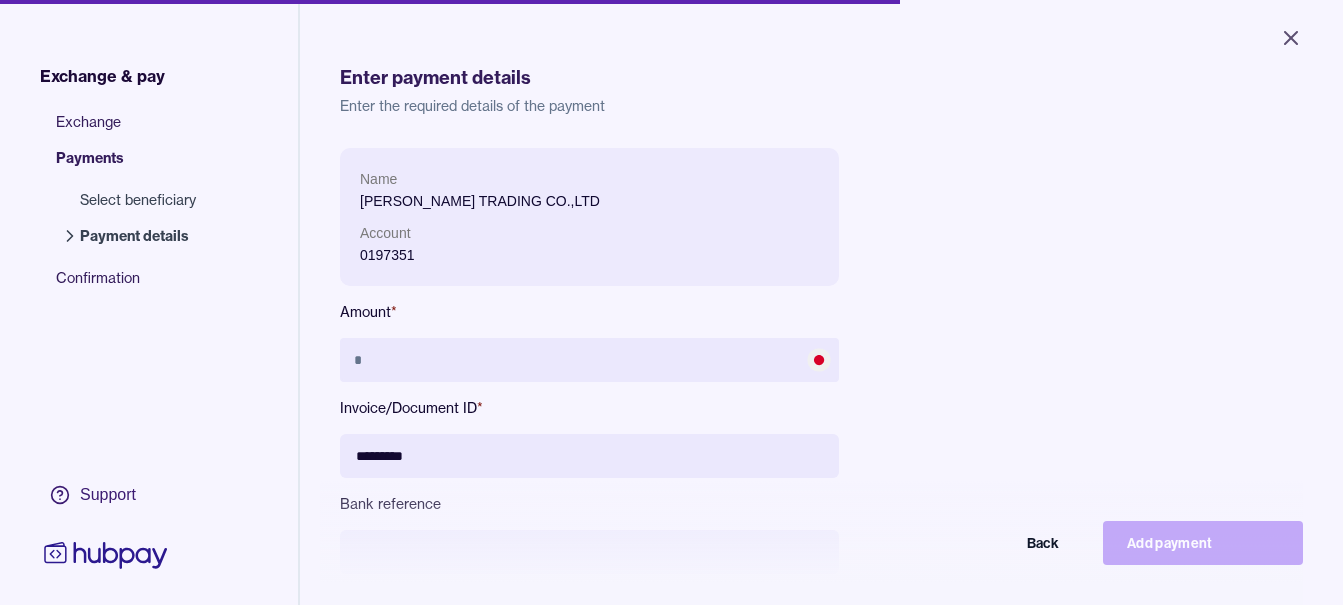 type on "*********" 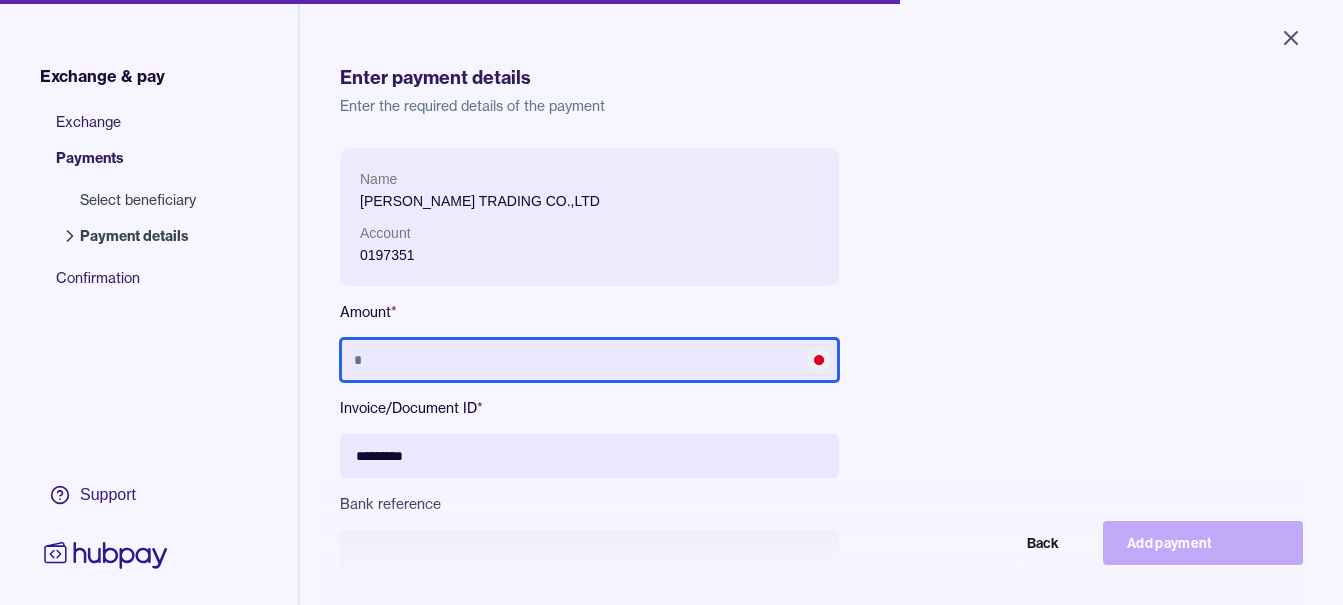 click at bounding box center (589, 360) 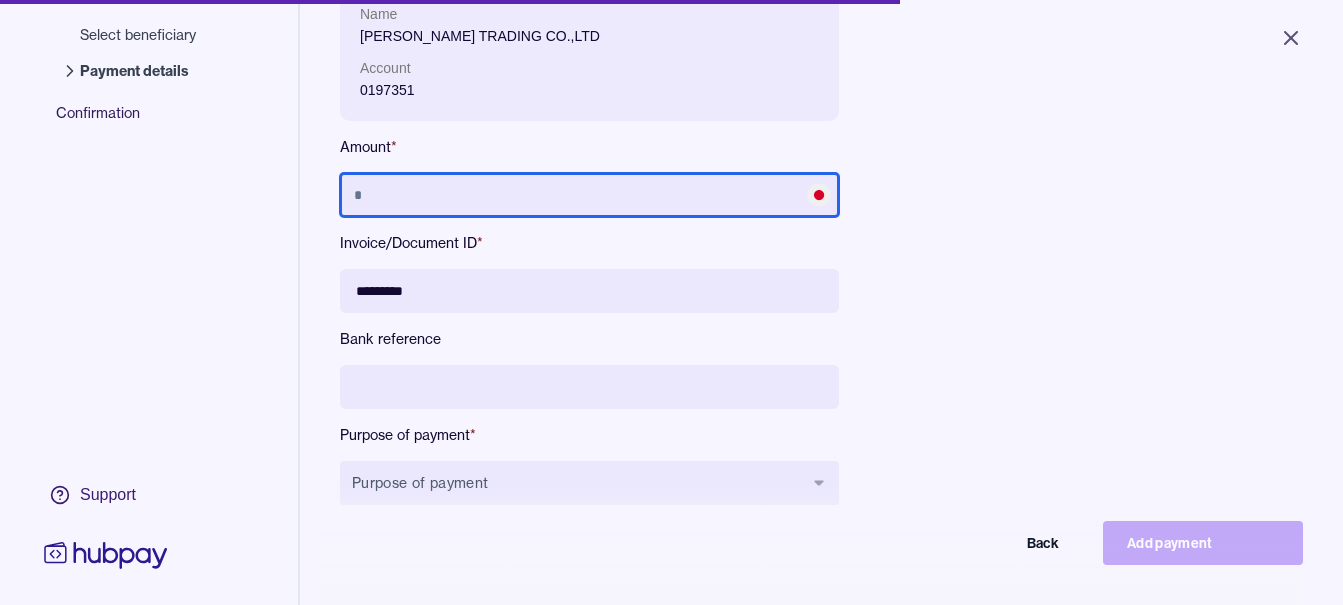 scroll, scrollTop: 200, scrollLeft: 0, axis: vertical 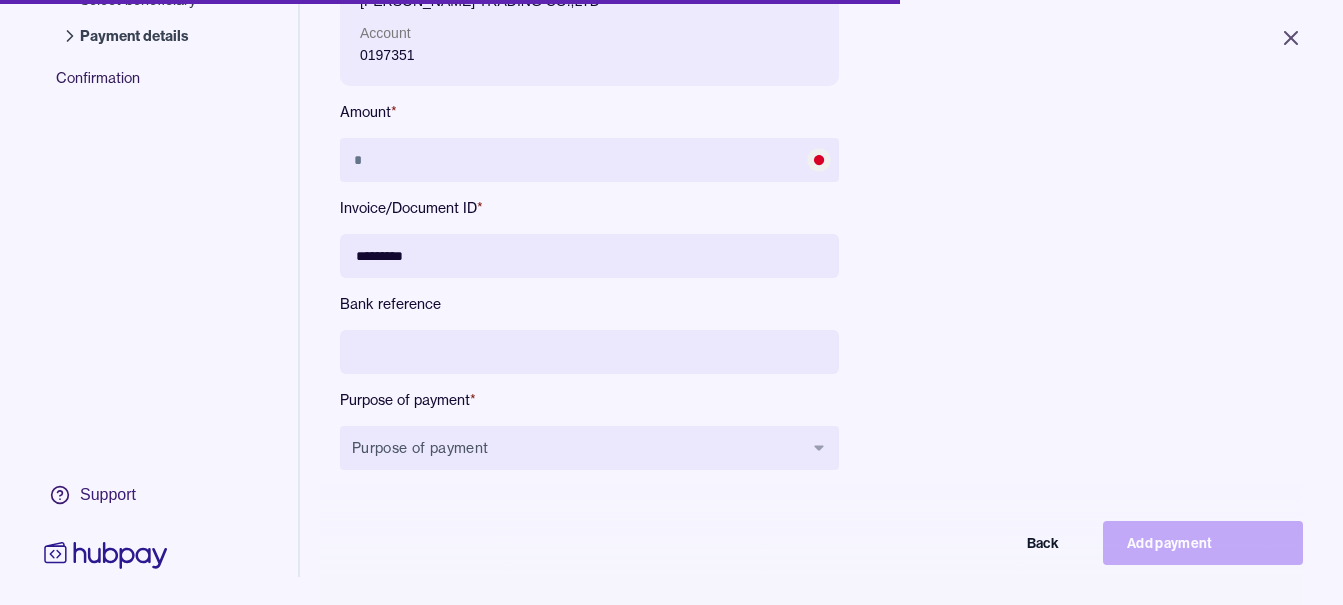 click at bounding box center (589, 352) 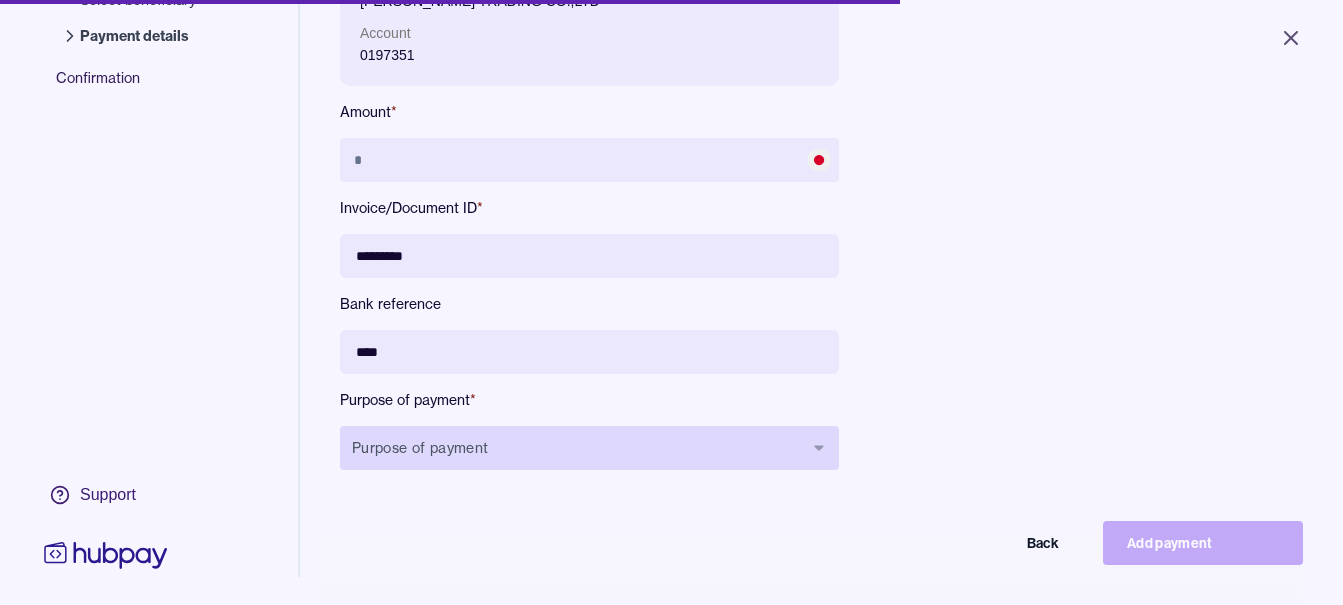 type on "****" 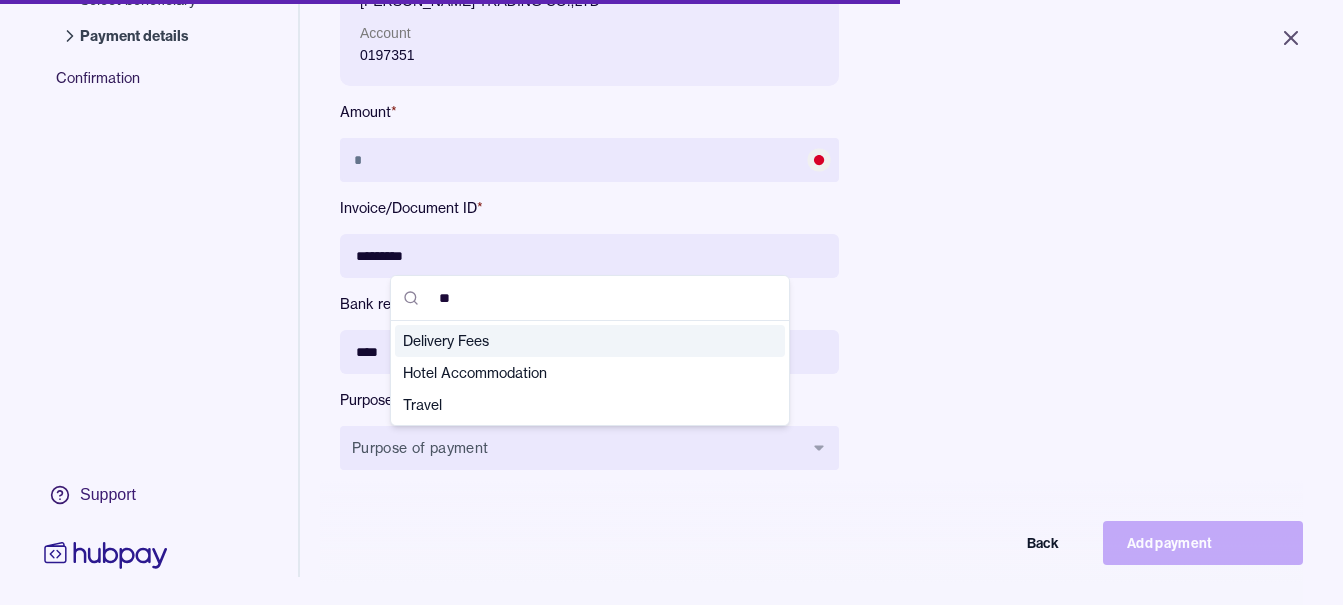 type on "*" 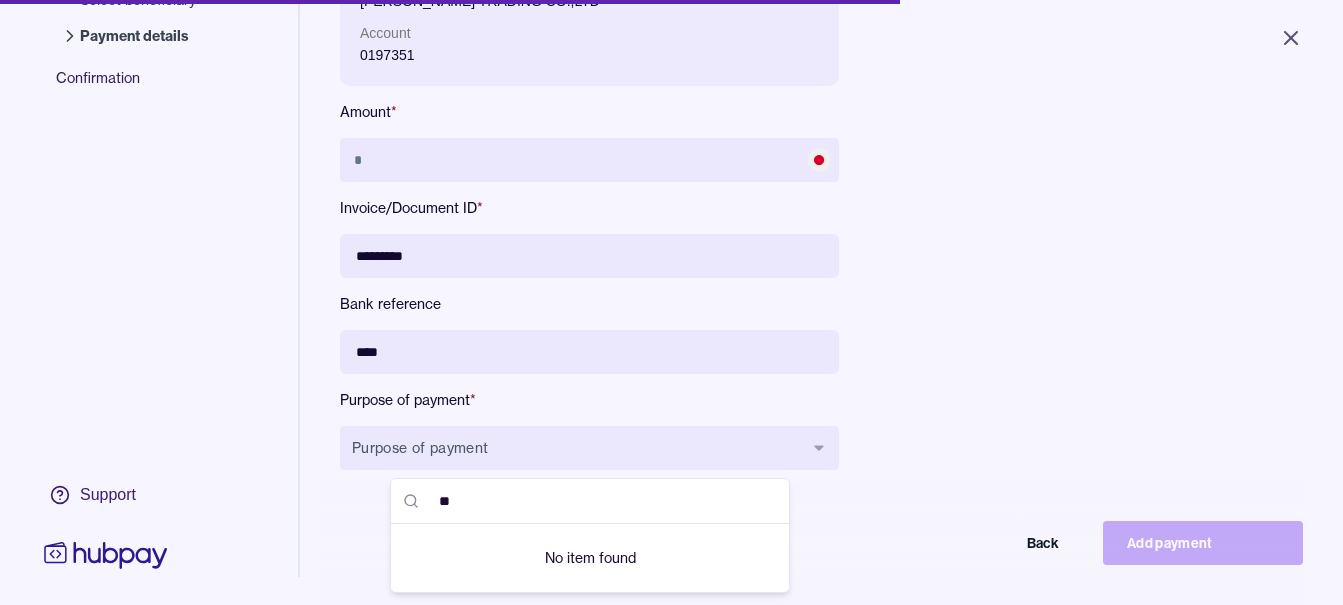 type on "*" 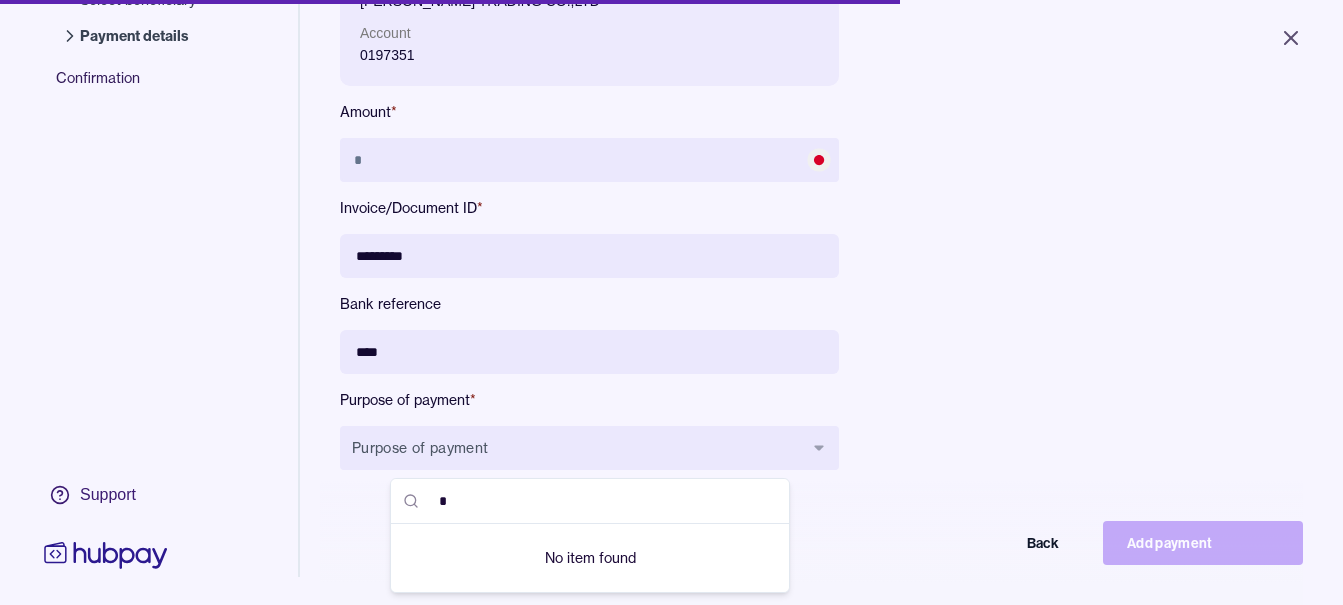 type 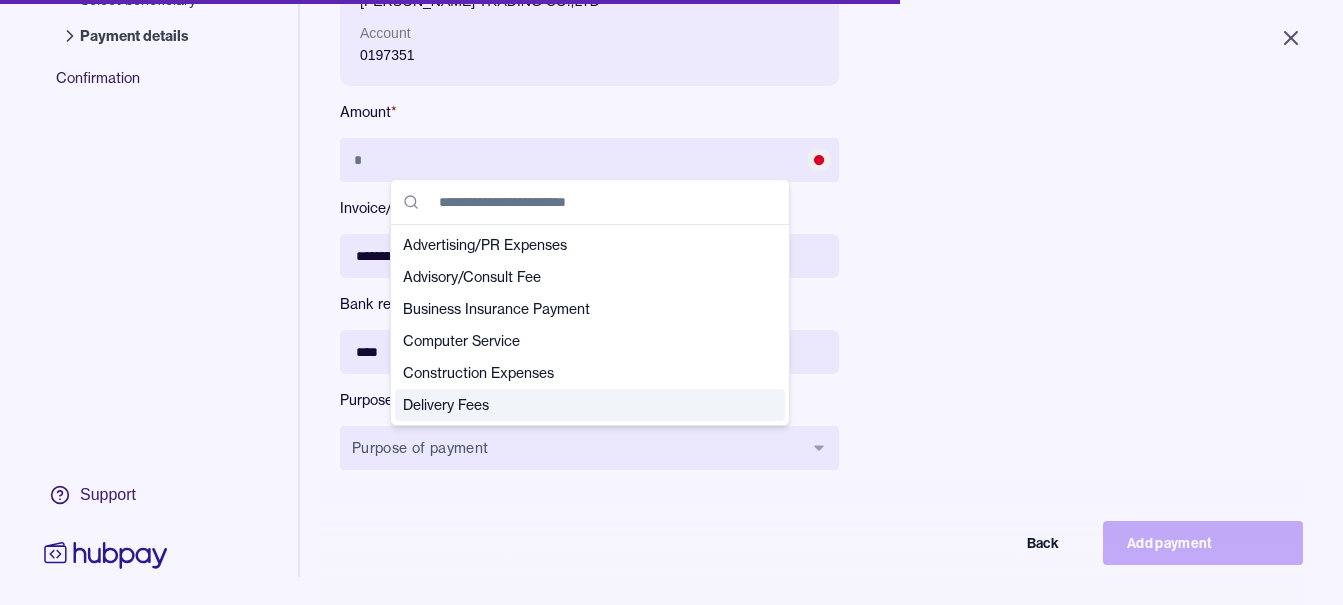 click on "Back Add payment" at bounding box center (589, 494) 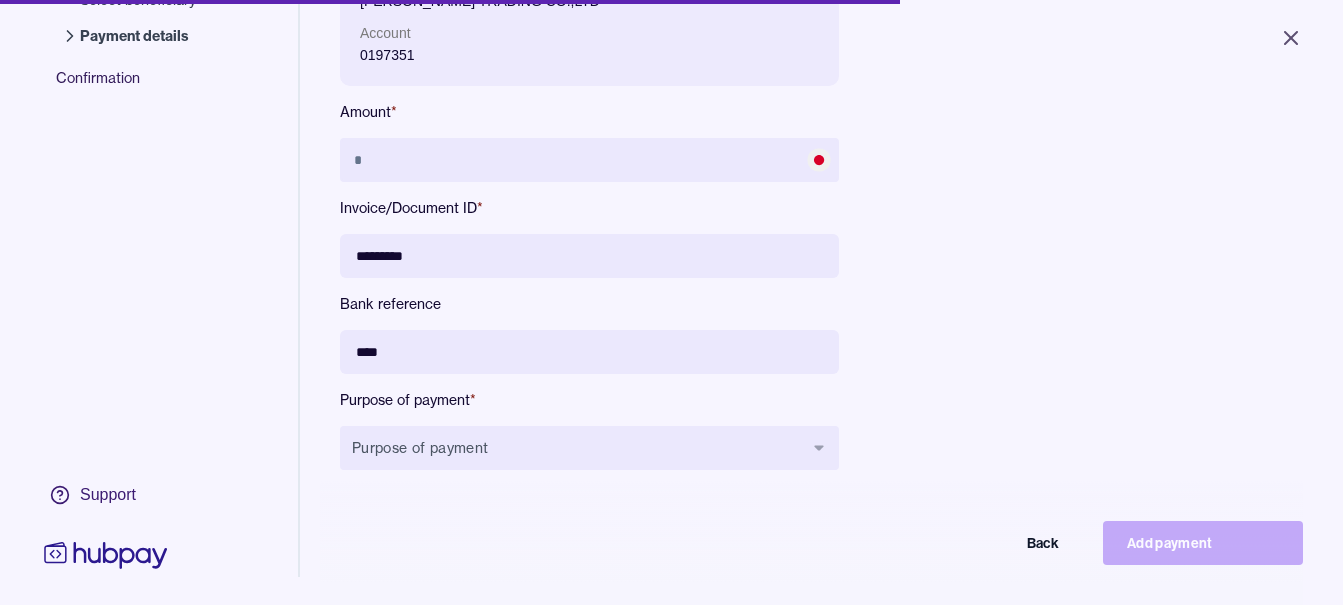 click on "****" at bounding box center [589, 352] 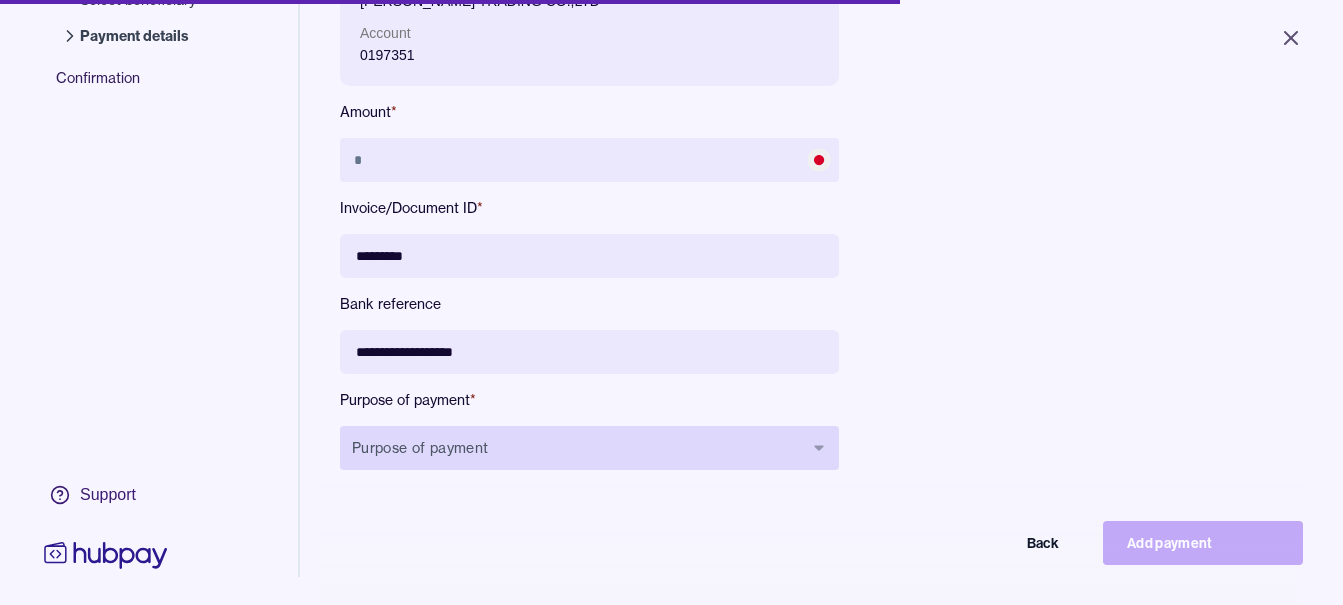 type on "**********" 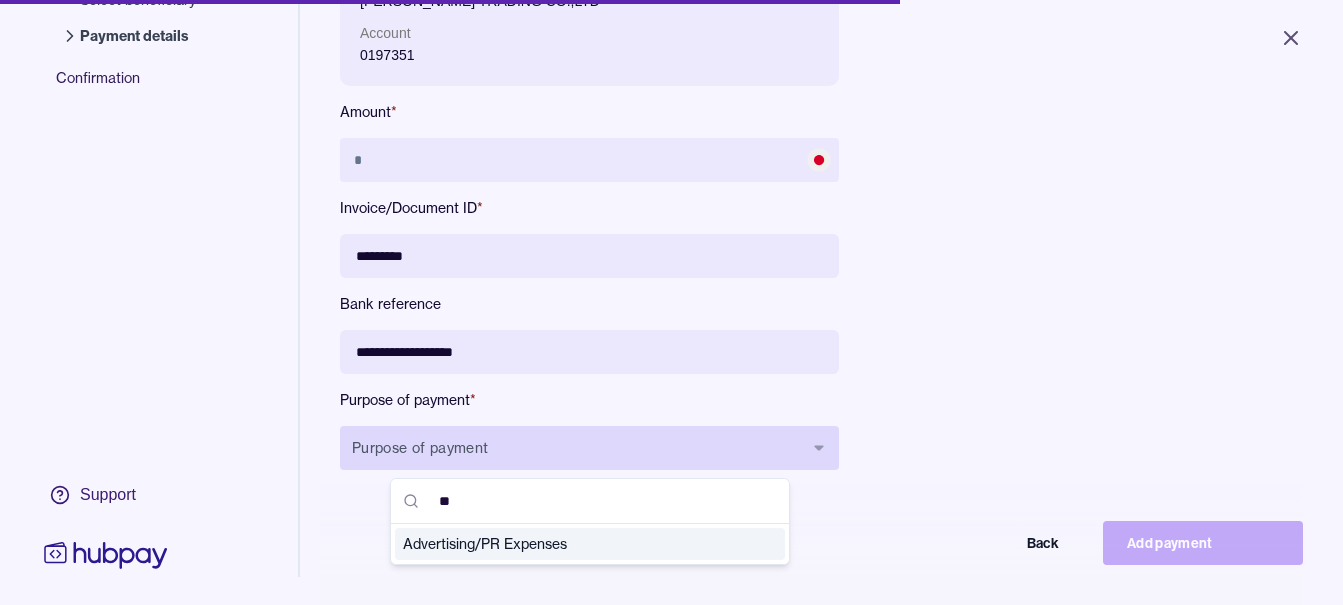 type on "*" 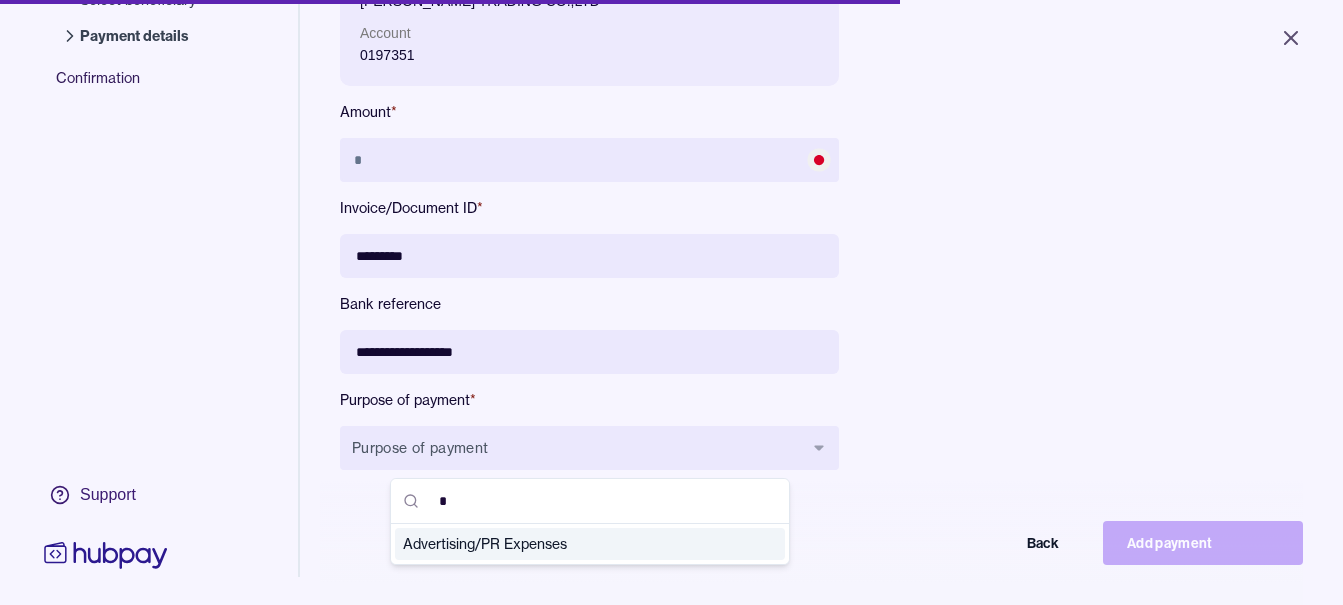 type 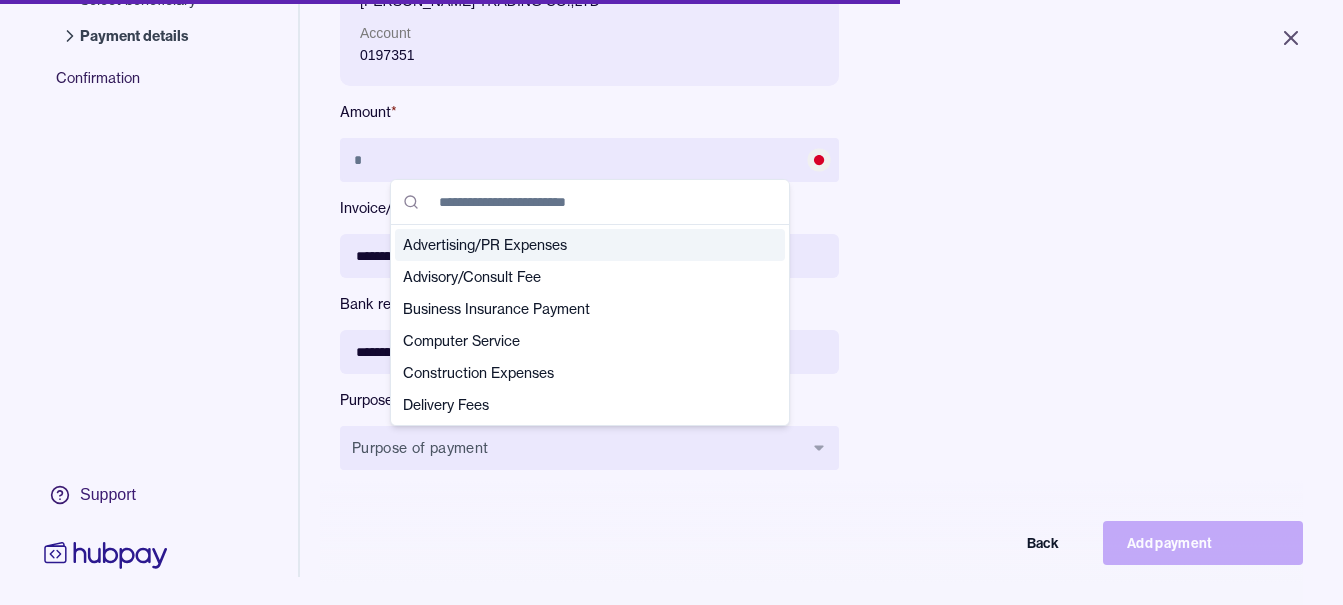 drag, startPoint x: 978, startPoint y: 510, endPoint x: 954, endPoint y: 509, distance: 24.020824 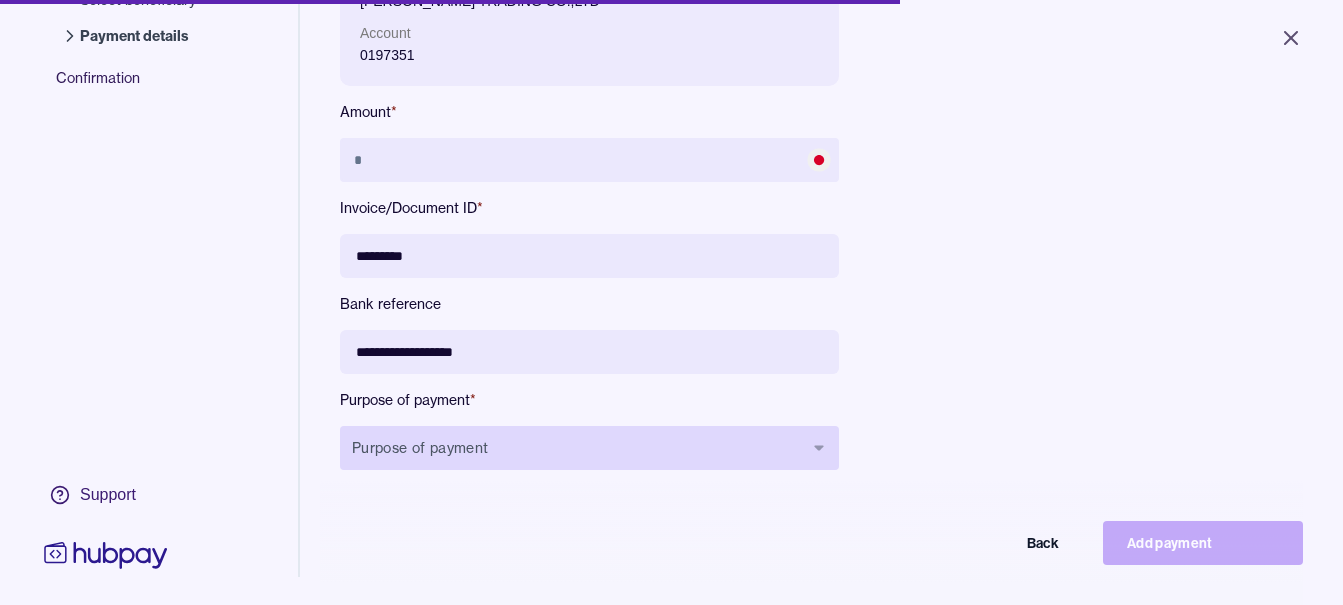 click on "Purpose of payment" at bounding box center (589, 448) 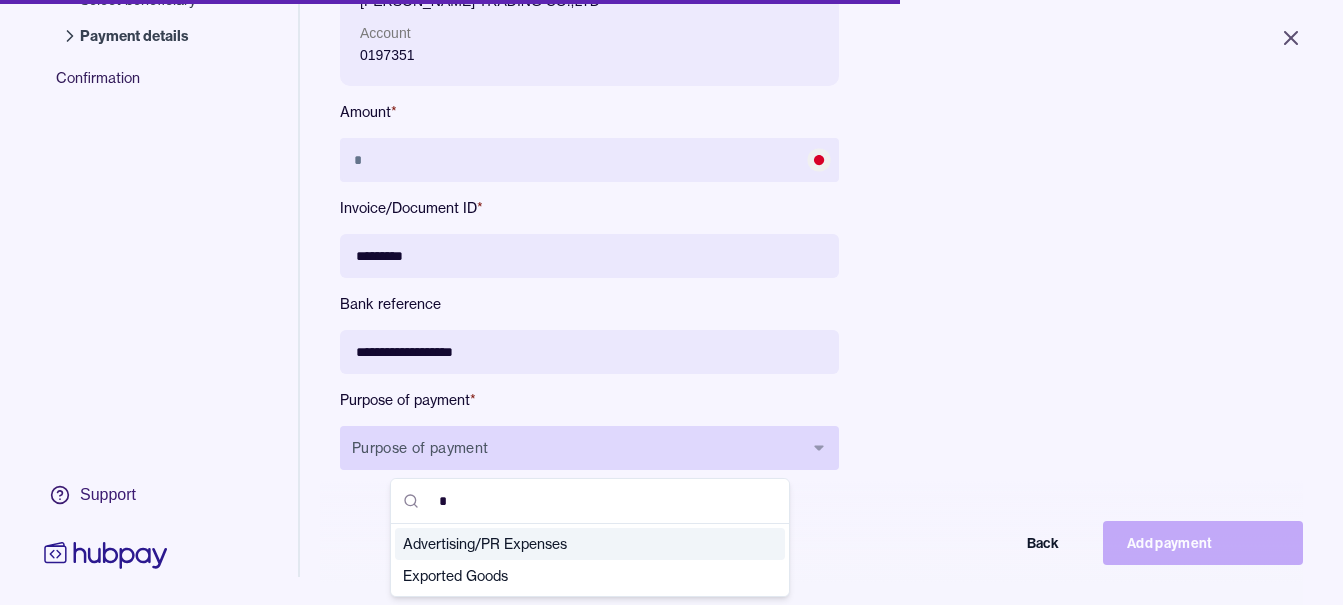 type on "**" 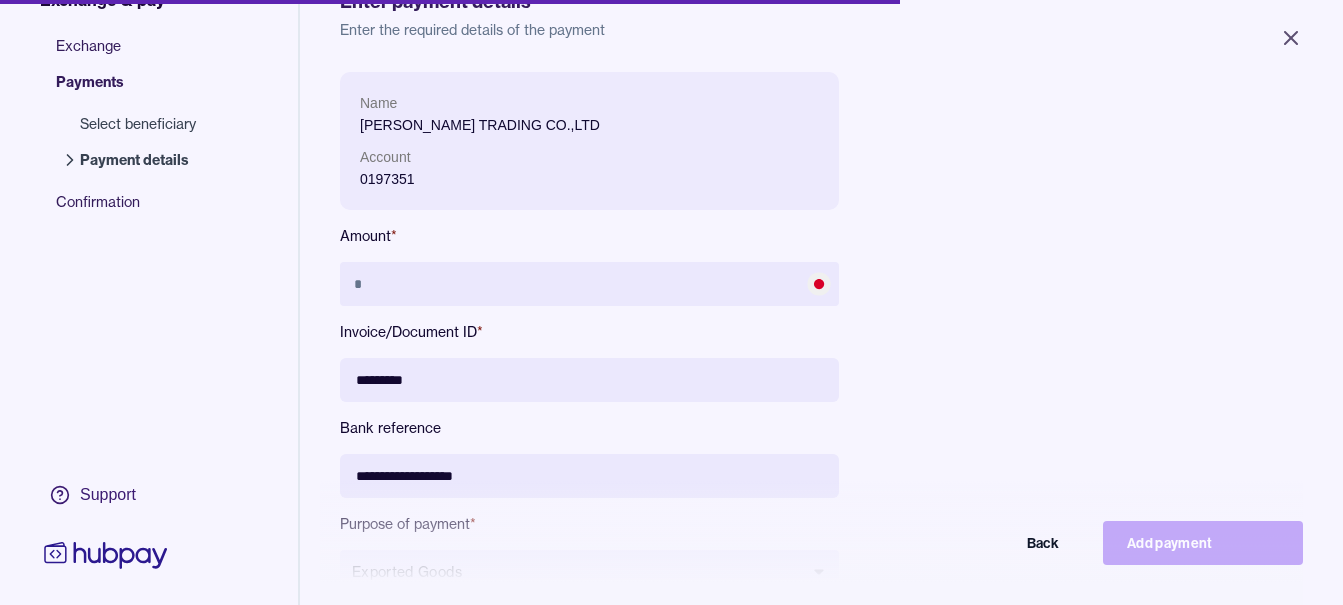 scroll, scrollTop: 200, scrollLeft: 0, axis: vertical 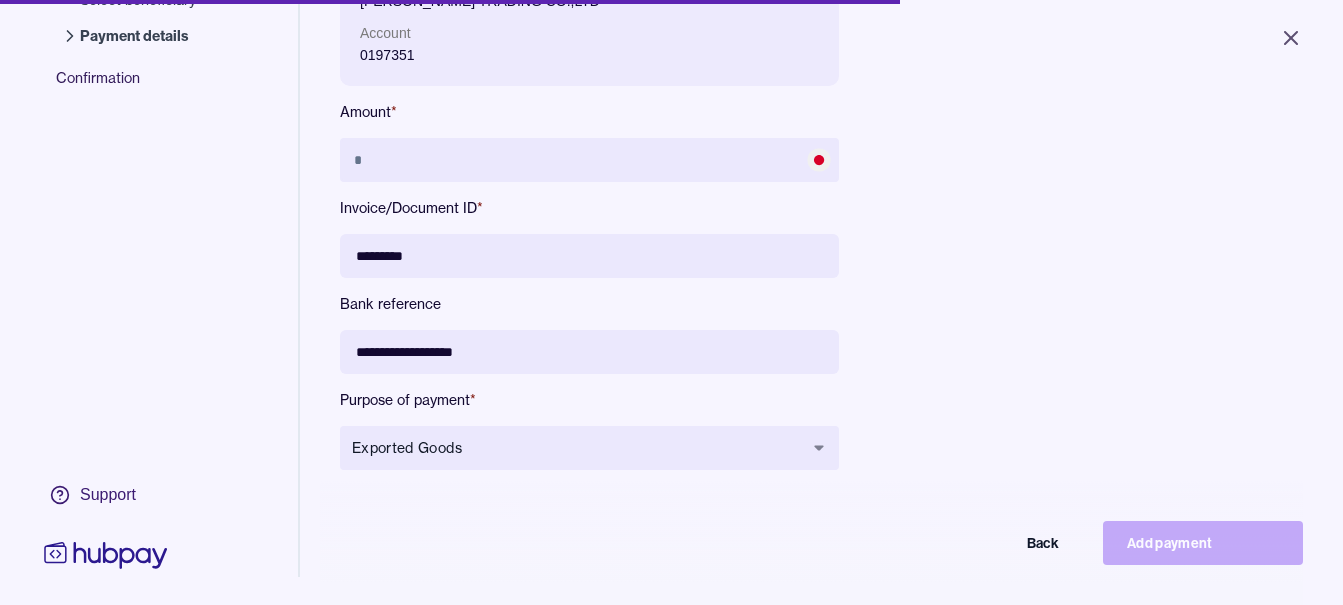 click on "*********" at bounding box center [589, 256] 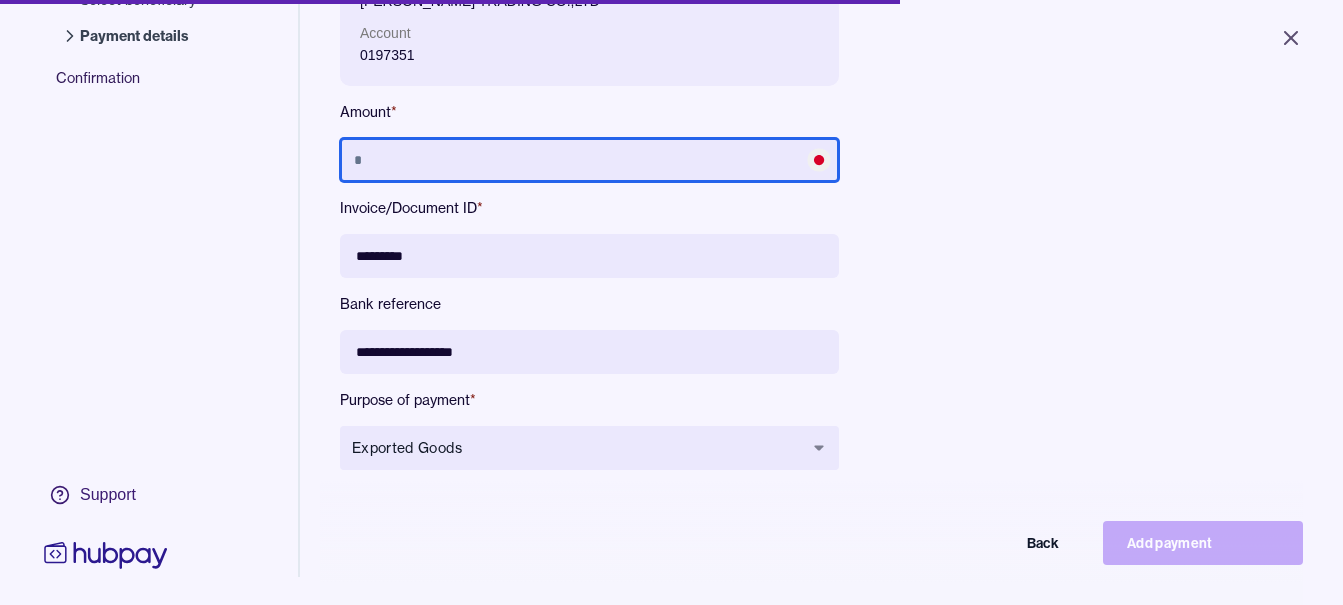click at bounding box center [589, 160] 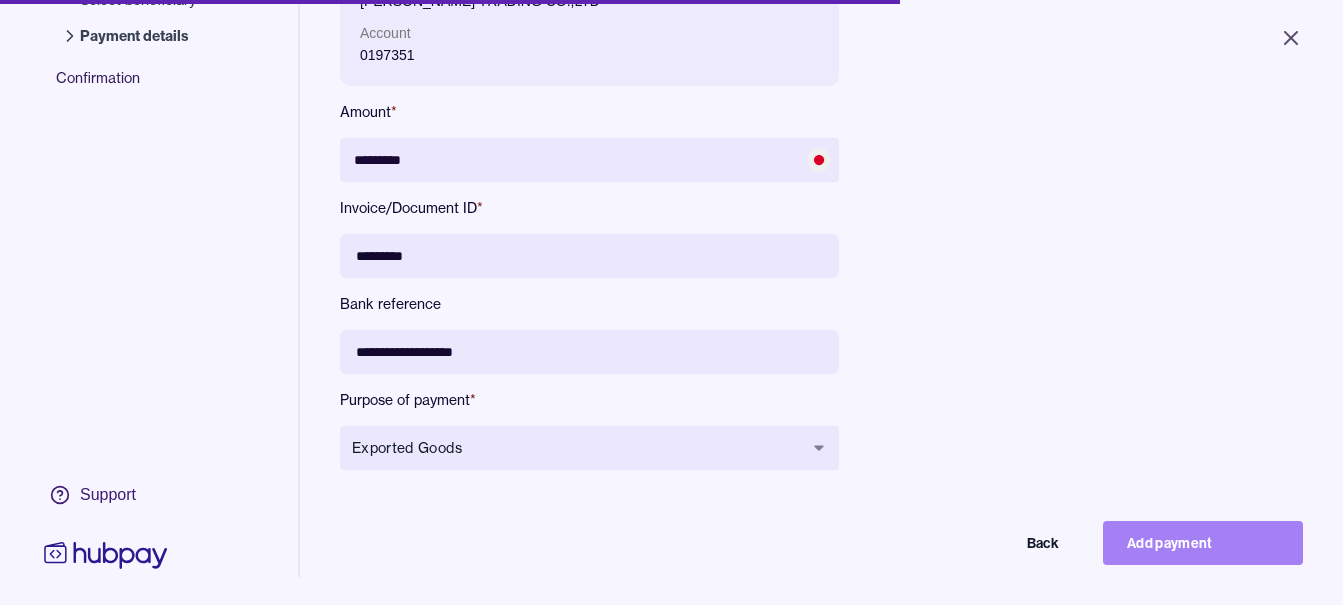 click on "Add payment" at bounding box center (1203, 543) 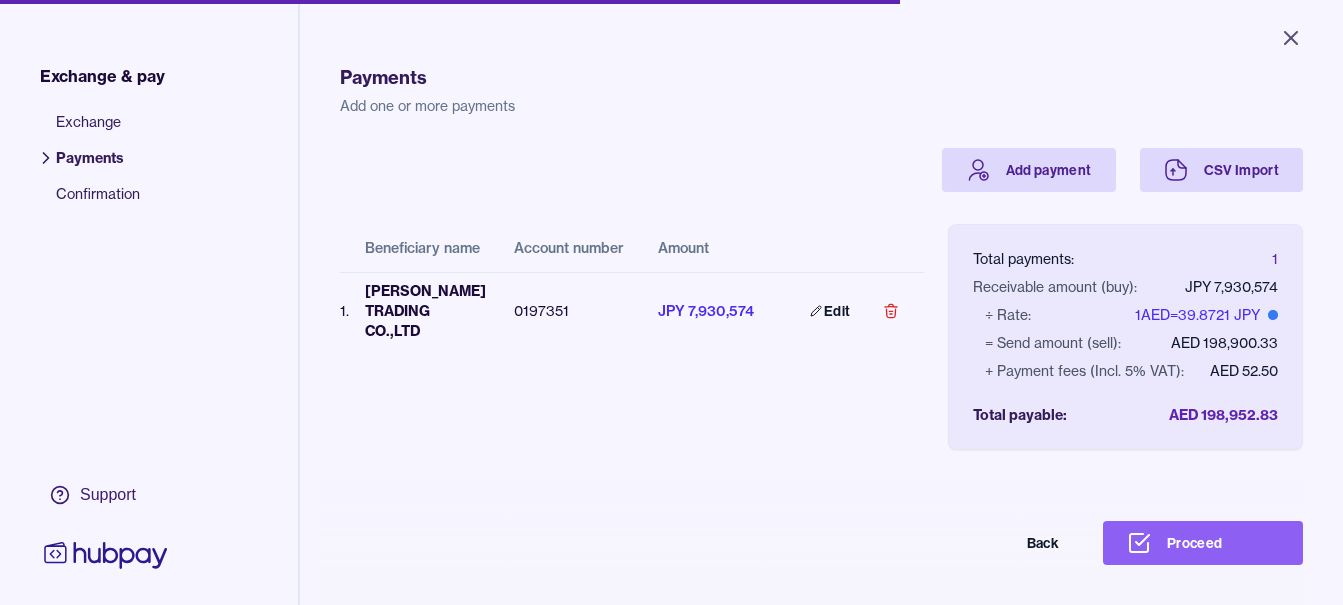 scroll, scrollTop: 156, scrollLeft: 0, axis: vertical 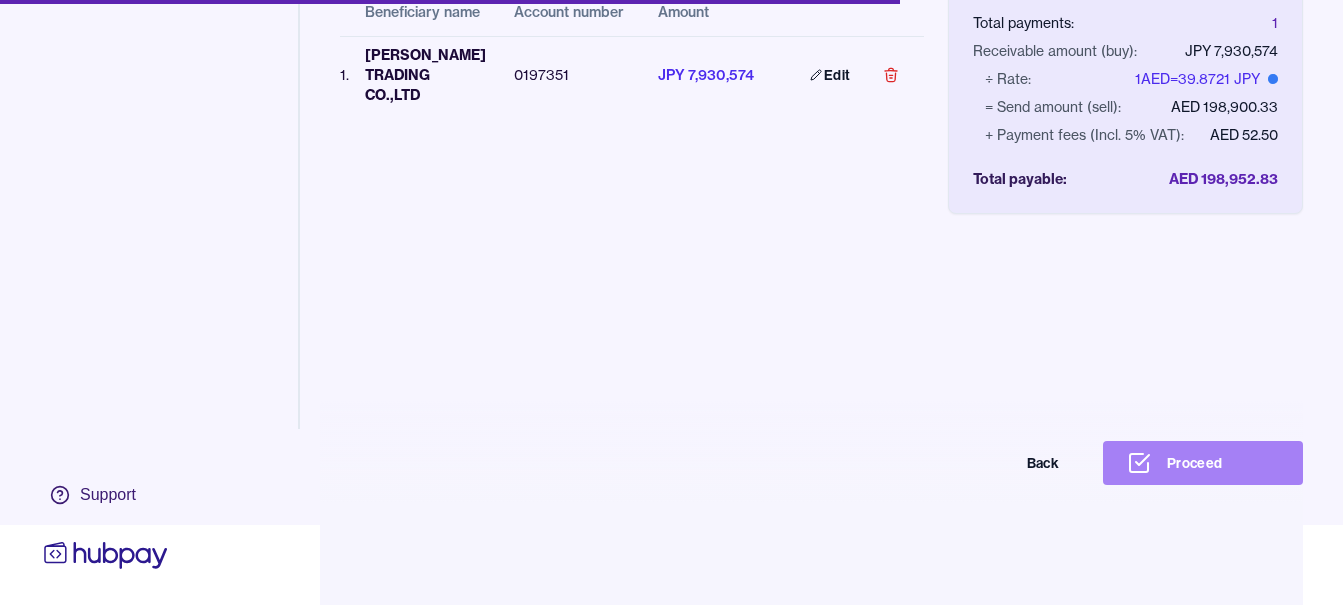 click on "Proceed" at bounding box center (1203, 463) 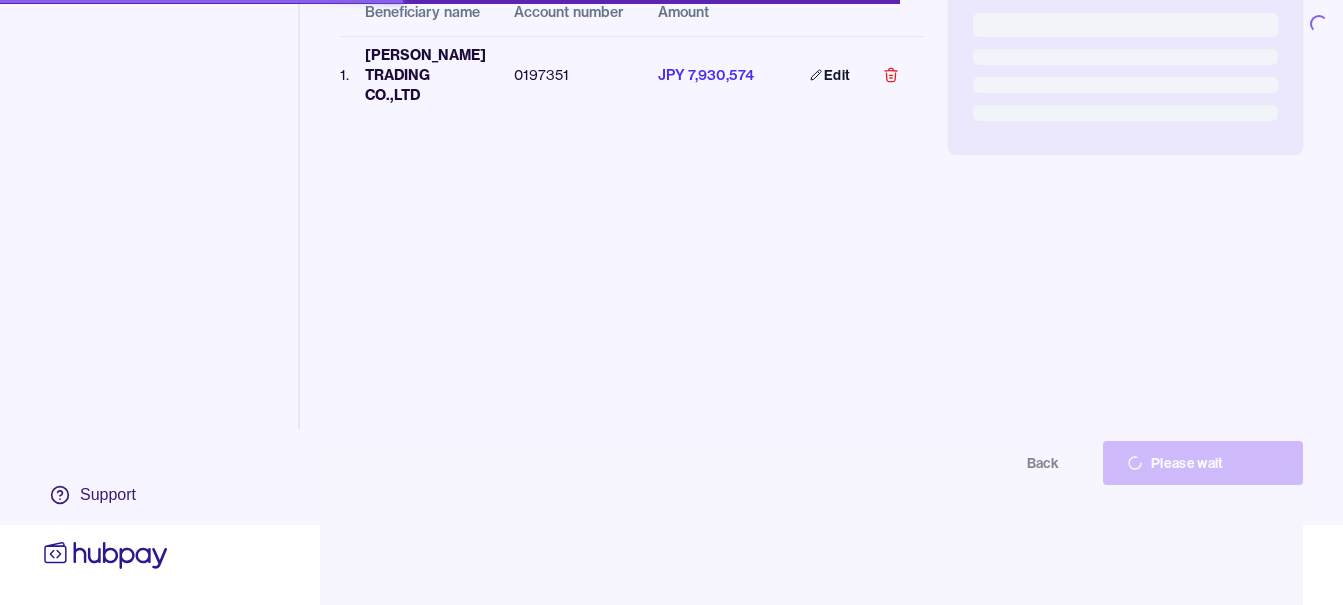 scroll, scrollTop: 0, scrollLeft: 0, axis: both 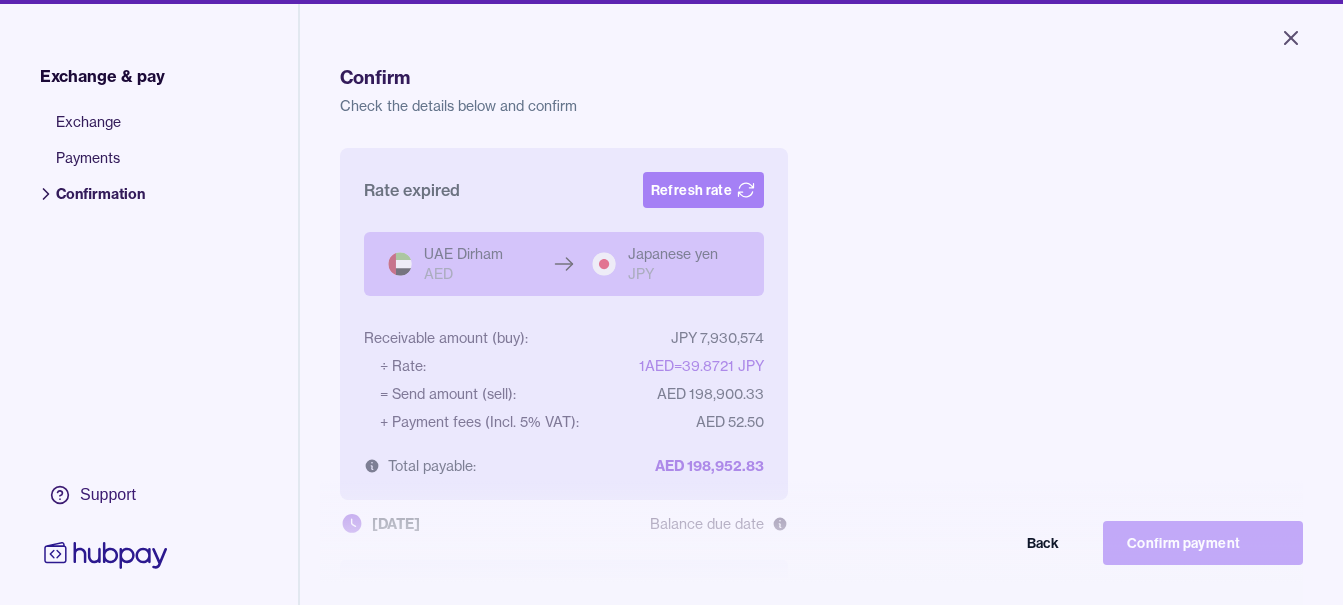 click on "Refresh rate" at bounding box center (703, 190) 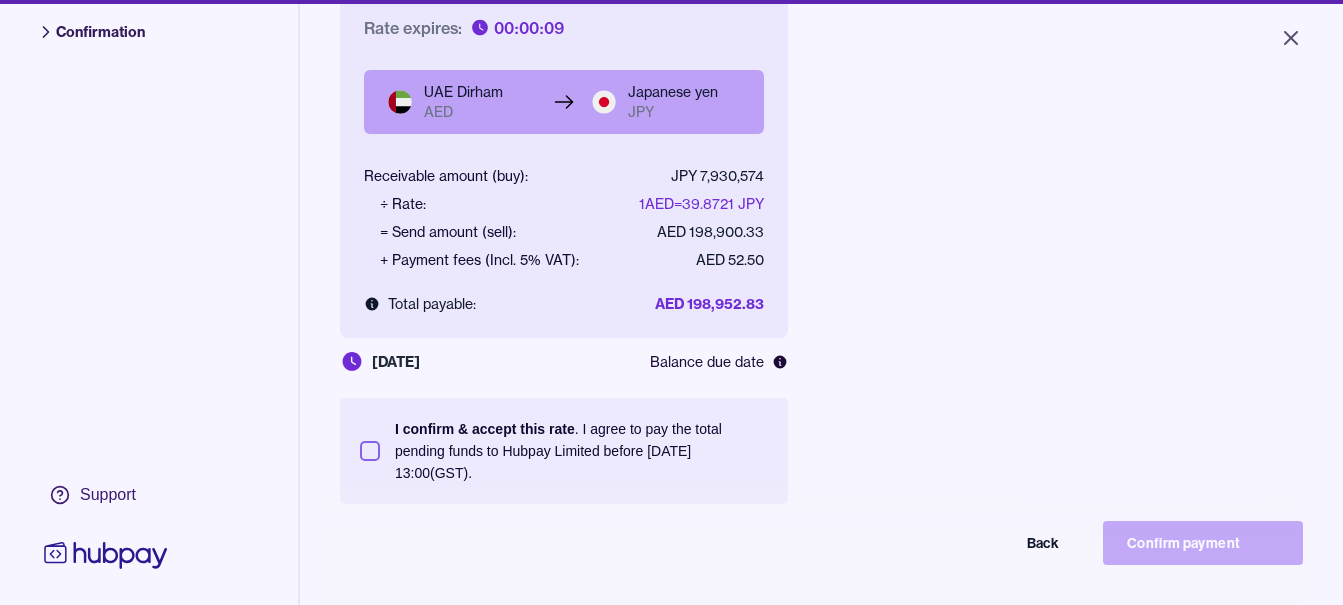 scroll, scrollTop: 268, scrollLeft: 0, axis: vertical 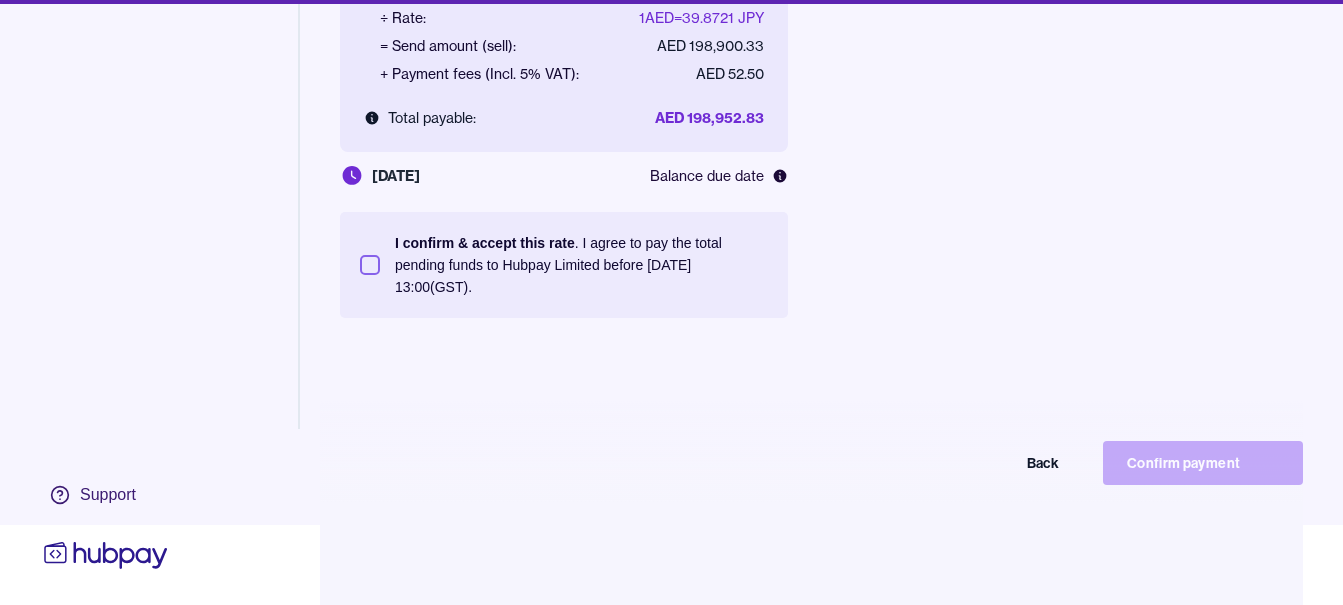 click on "I confirm & accept this rate . I agree to pay the total pending funds to Hubpay Limited before   11 Jul 2025   13:00  (GST)." at bounding box center (564, 265) 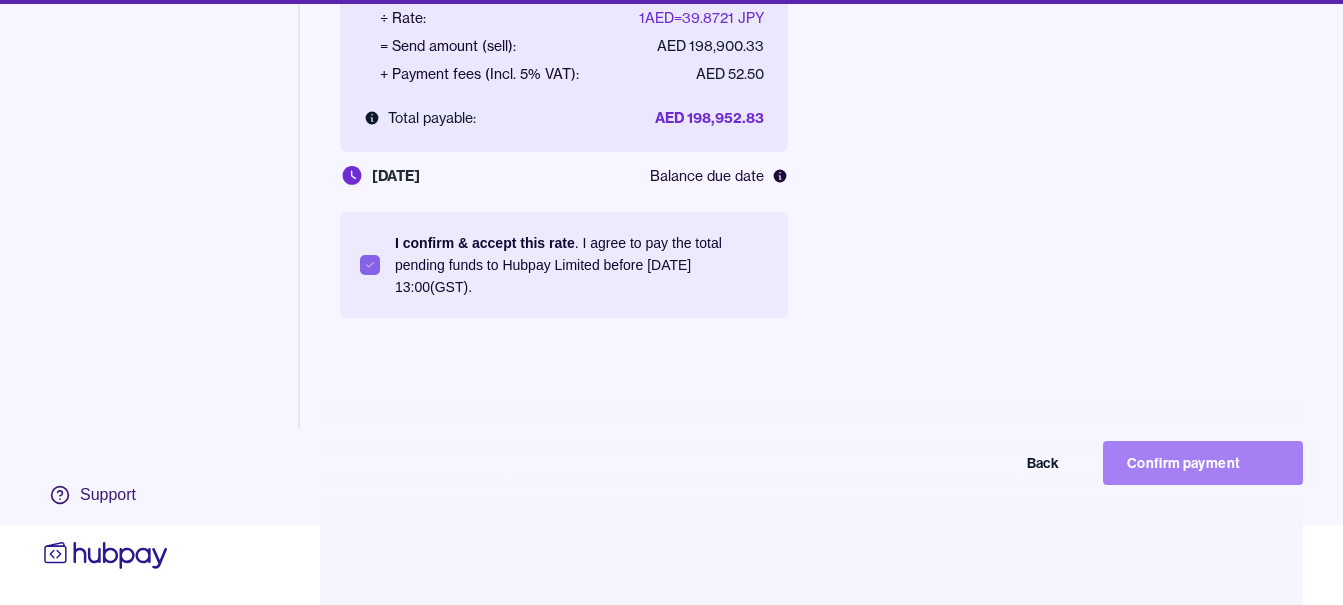 click on "Confirm payment" at bounding box center (1203, 463) 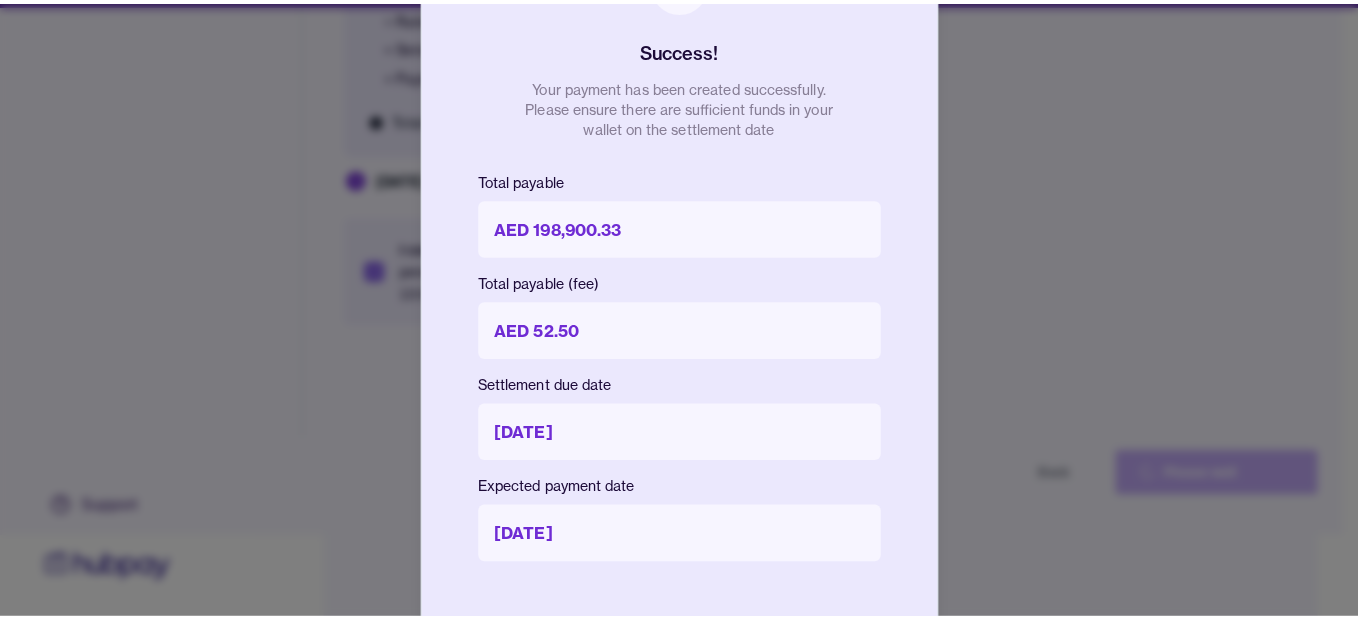scroll, scrollTop: 80, scrollLeft: 0, axis: vertical 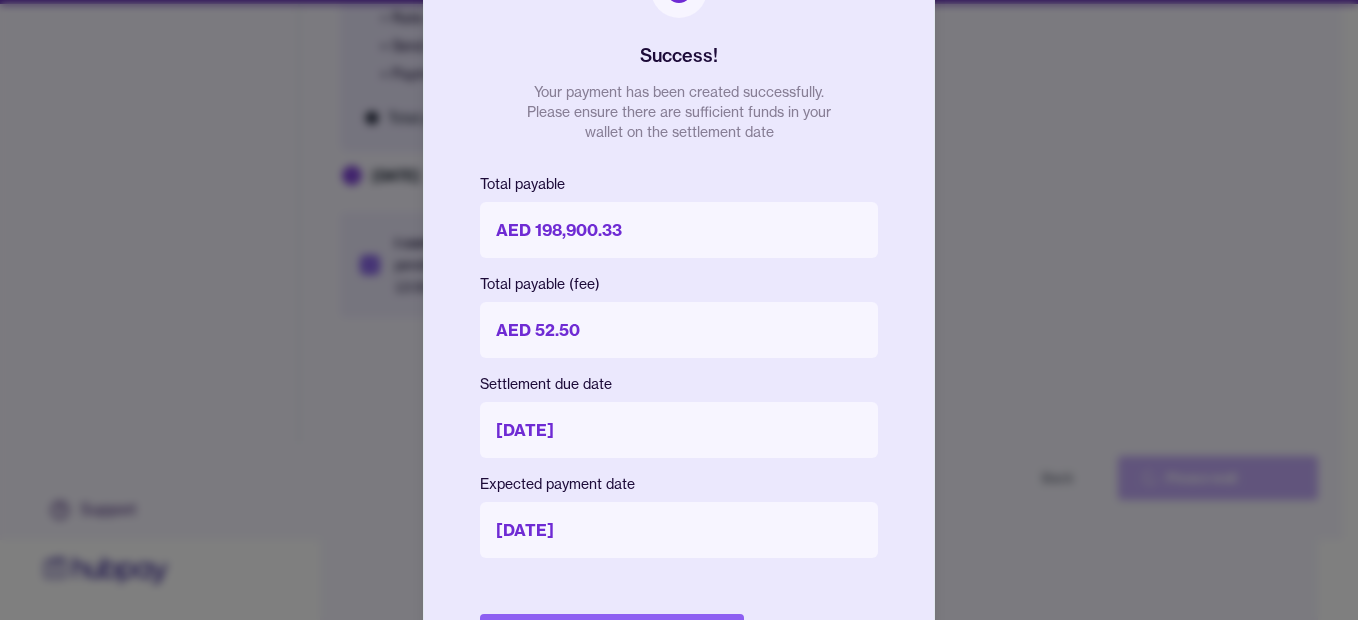 click on "Done" at bounding box center [612, 636] 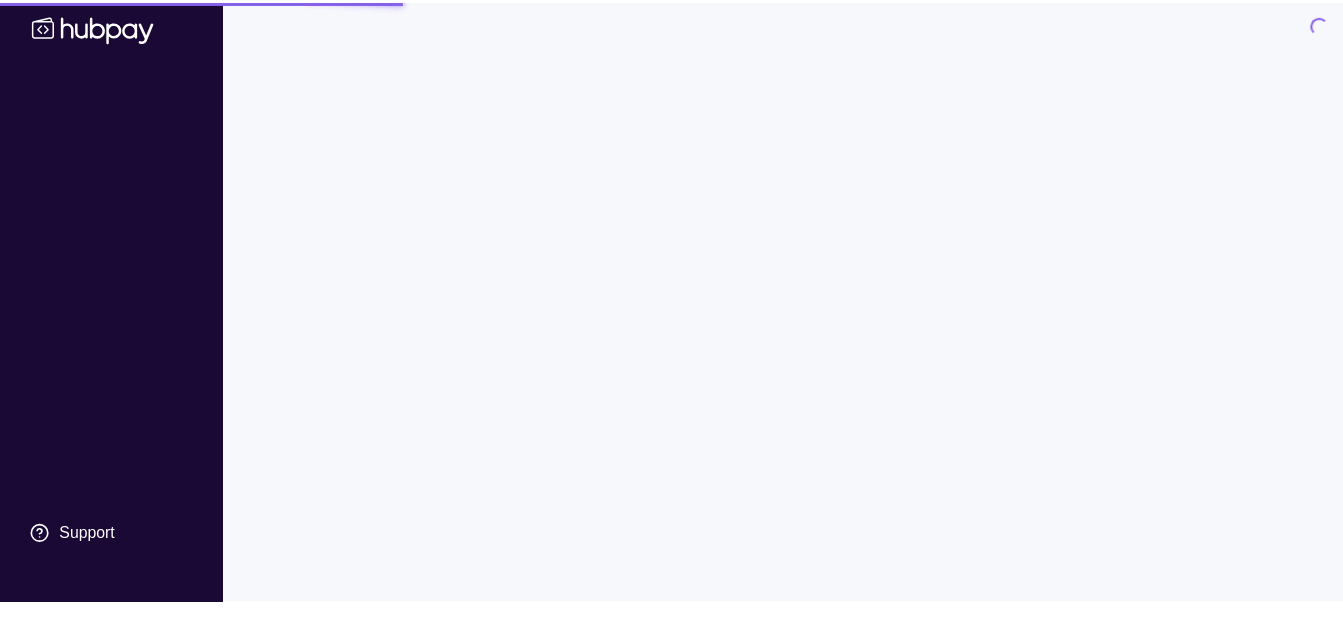 scroll, scrollTop: 0, scrollLeft: 0, axis: both 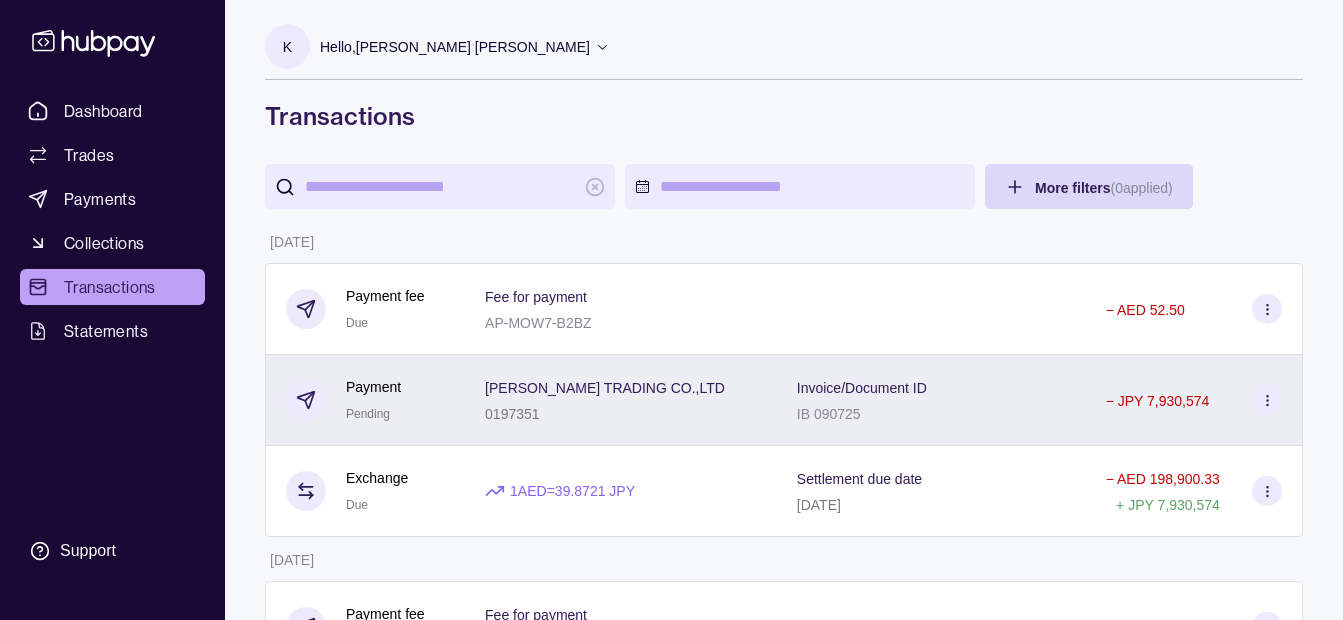click on "Invoice/Document ID" at bounding box center [862, 388] 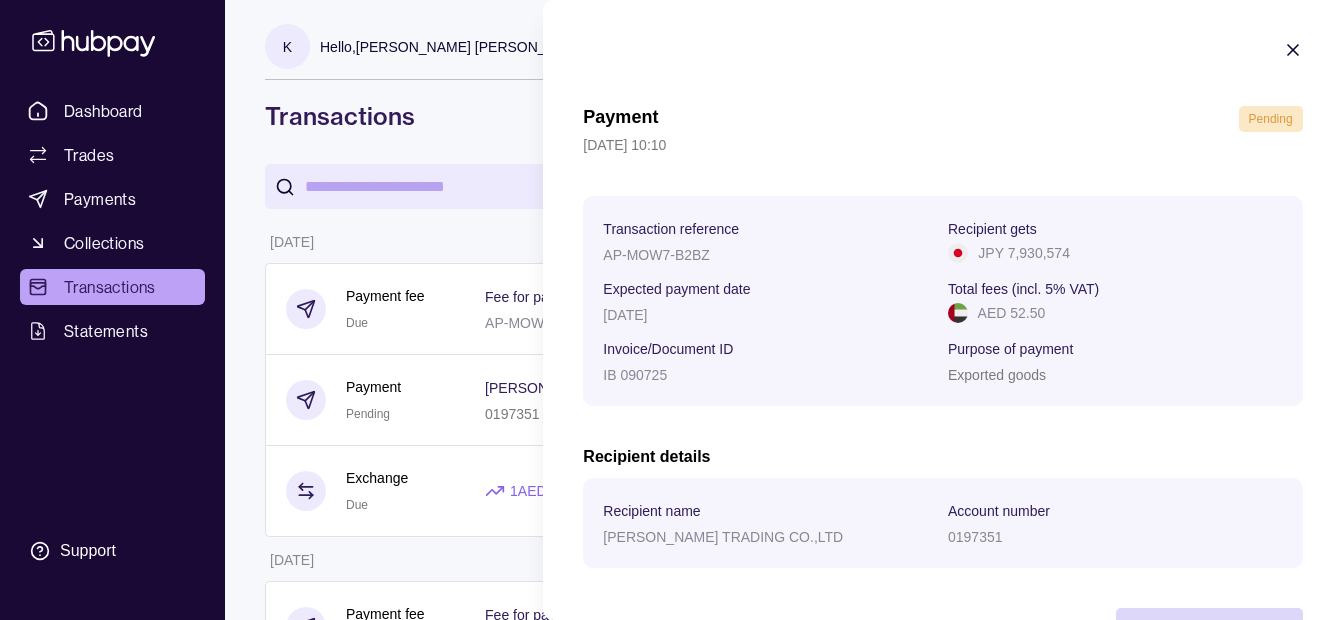 scroll, scrollTop: 73, scrollLeft: 0, axis: vertical 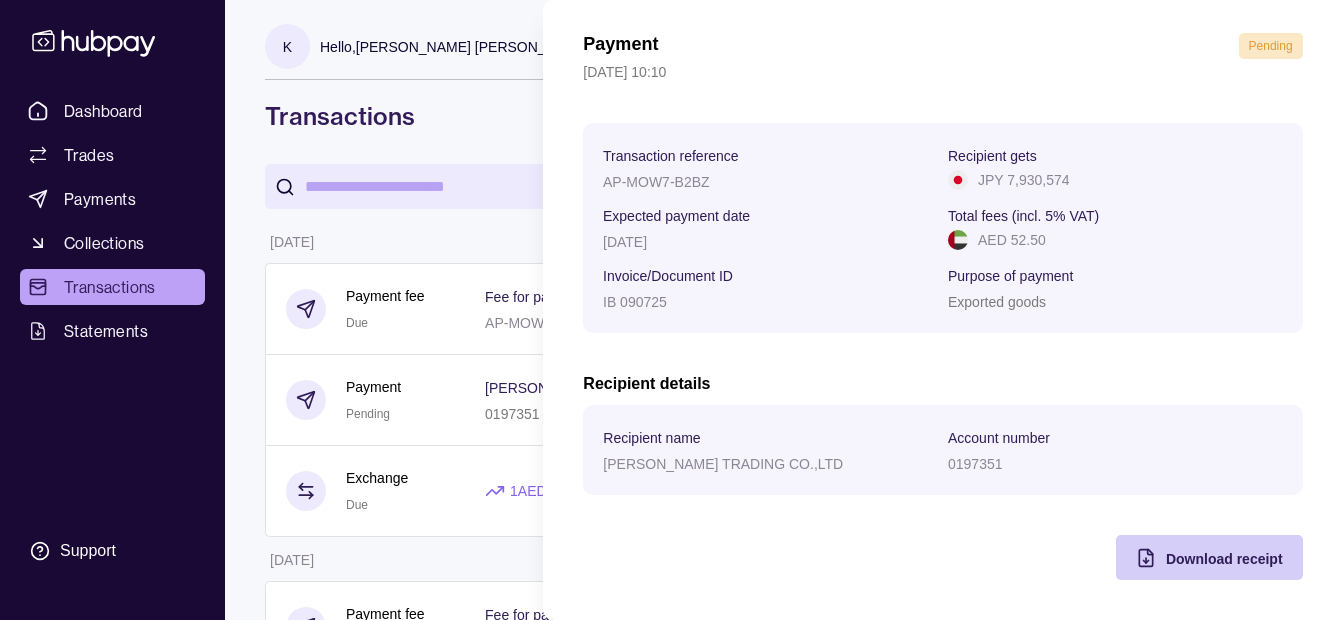click on "Download receipt" at bounding box center [1224, 559] 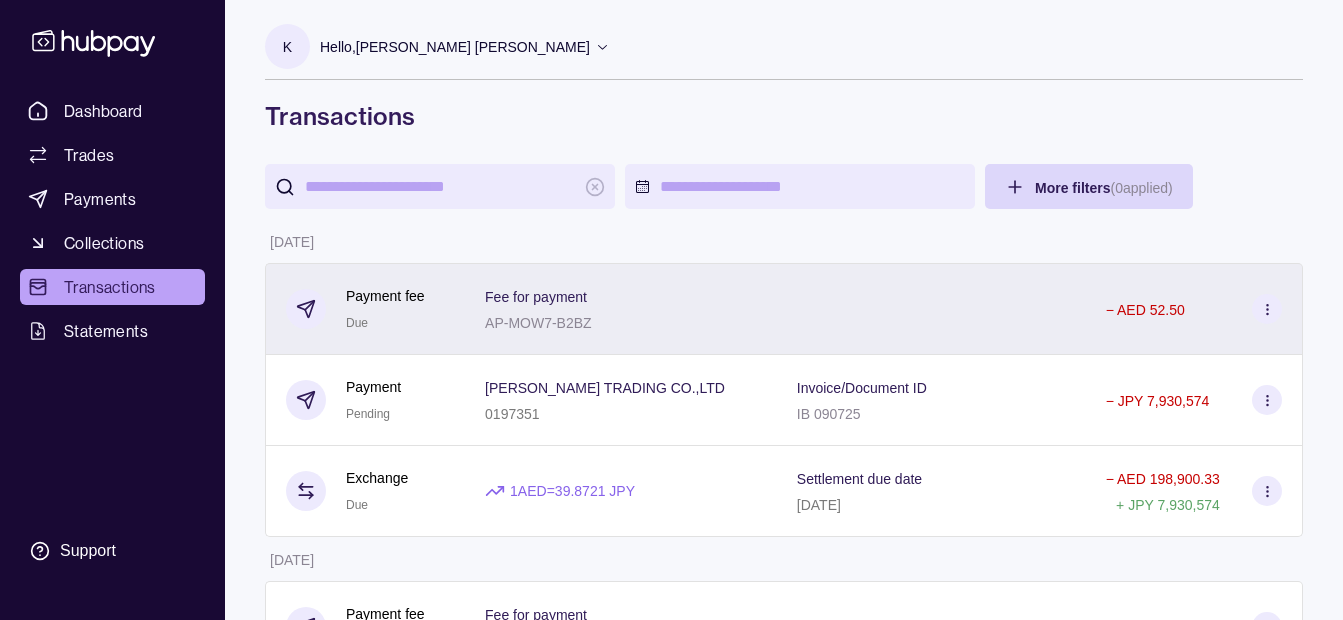 drag, startPoint x: 383, startPoint y: 181, endPoint x: 422, endPoint y: 296, distance: 121.433105 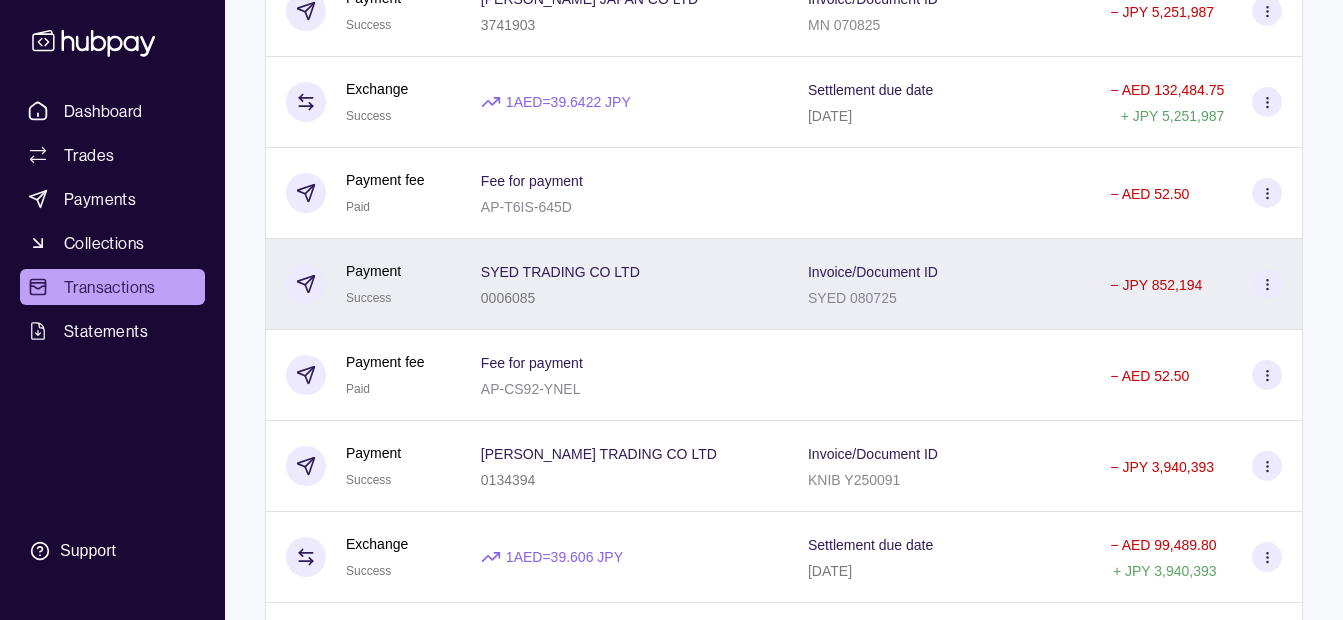 scroll, scrollTop: 3091, scrollLeft: 0, axis: vertical 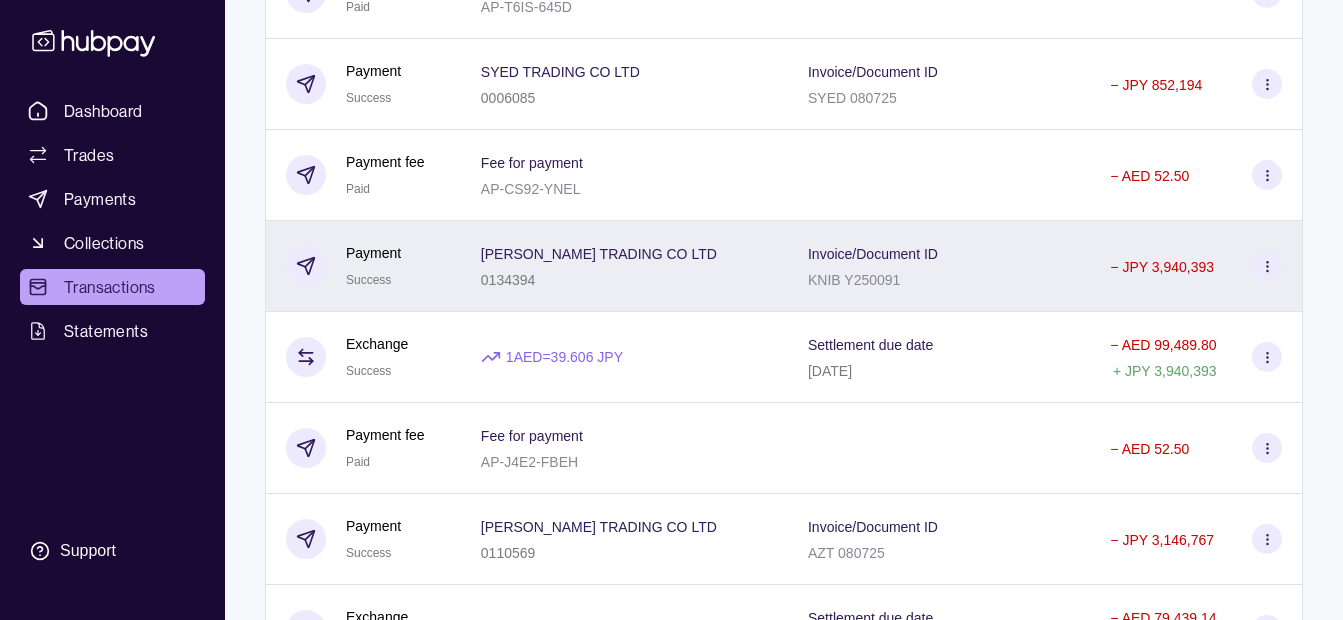 click on "[PERSON_NAME] TRADING CO LTD" at bounding box center (599, 254) 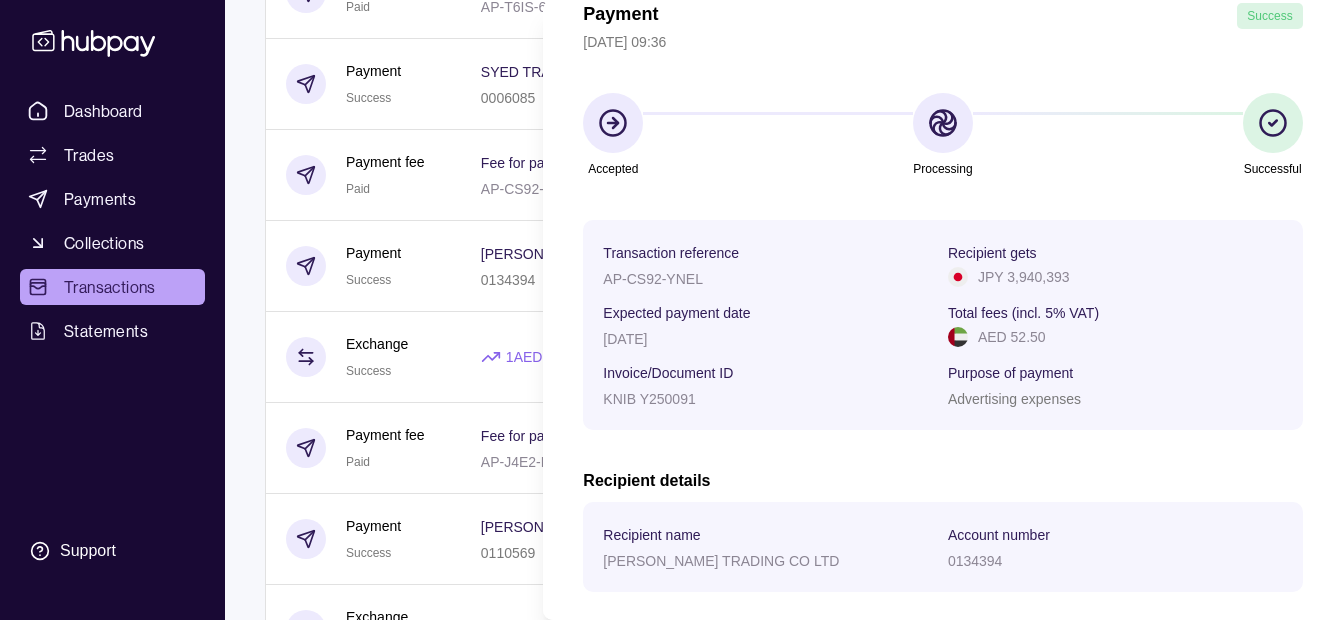 scroll, scrollTop: 73, scrollLeft: 0, axis: vertical 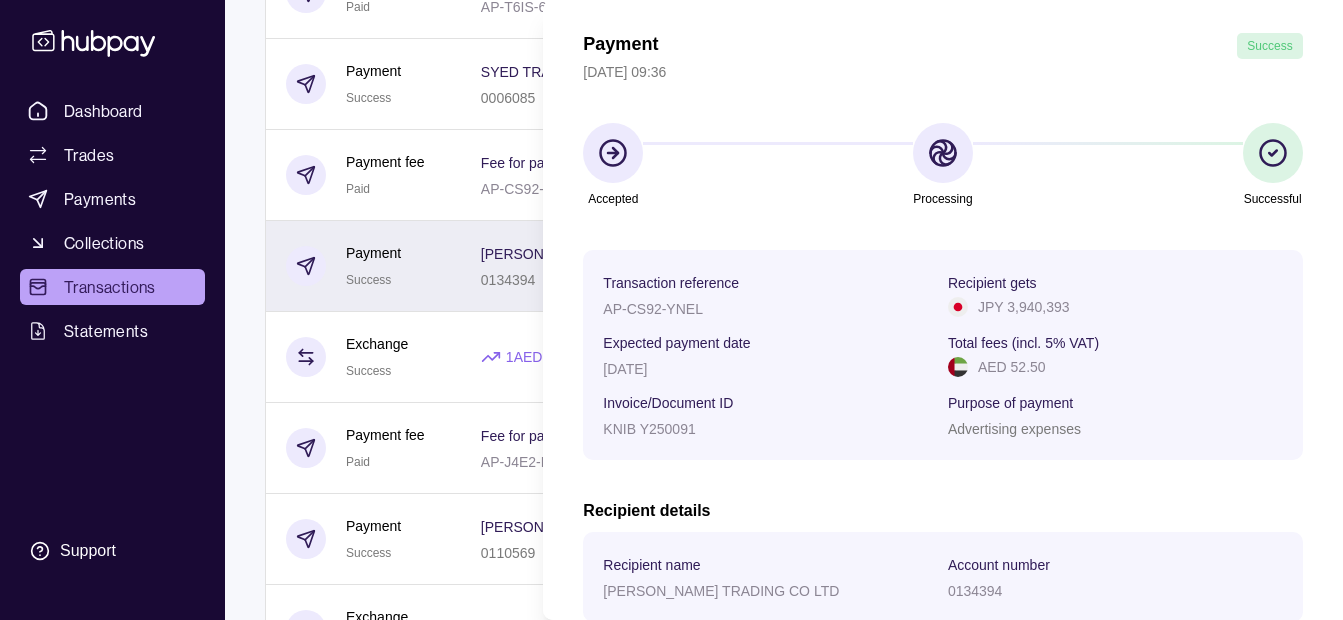 drag, startPoint x: 328, startPoint y: 305, endPoint x: 379, endPoint y: 304, distance: 51.009804 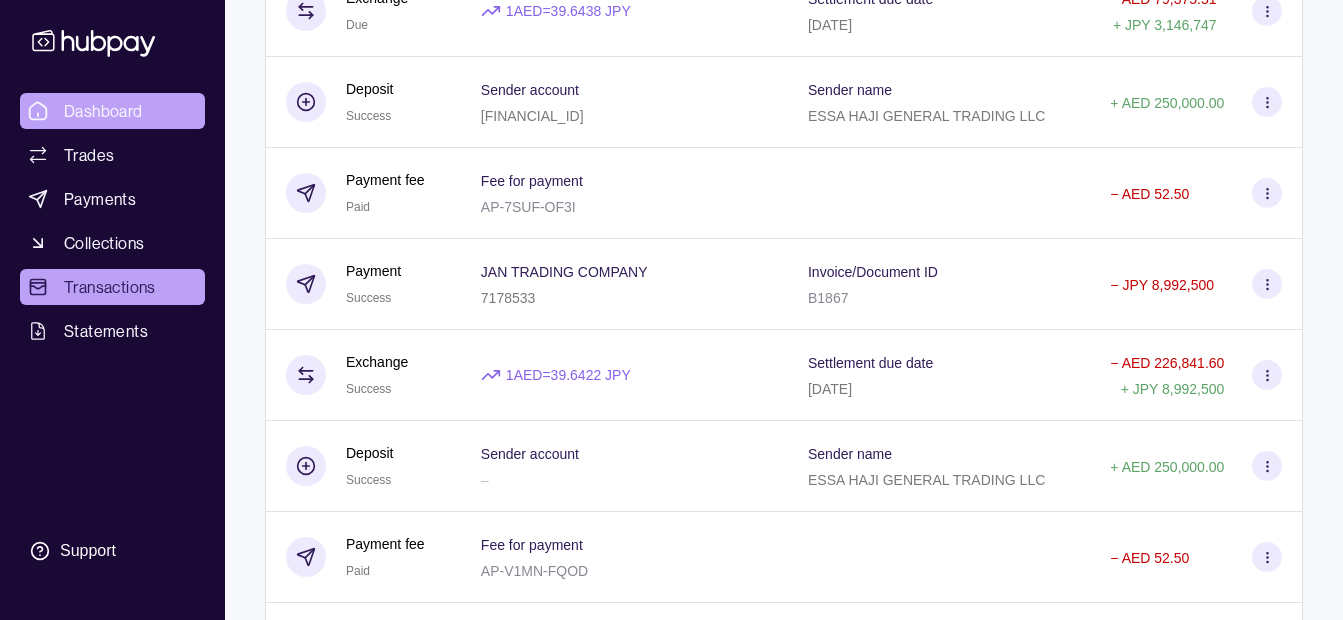 scroll, scrollTop: 2091, scrollLeft: 0, axis: vertical 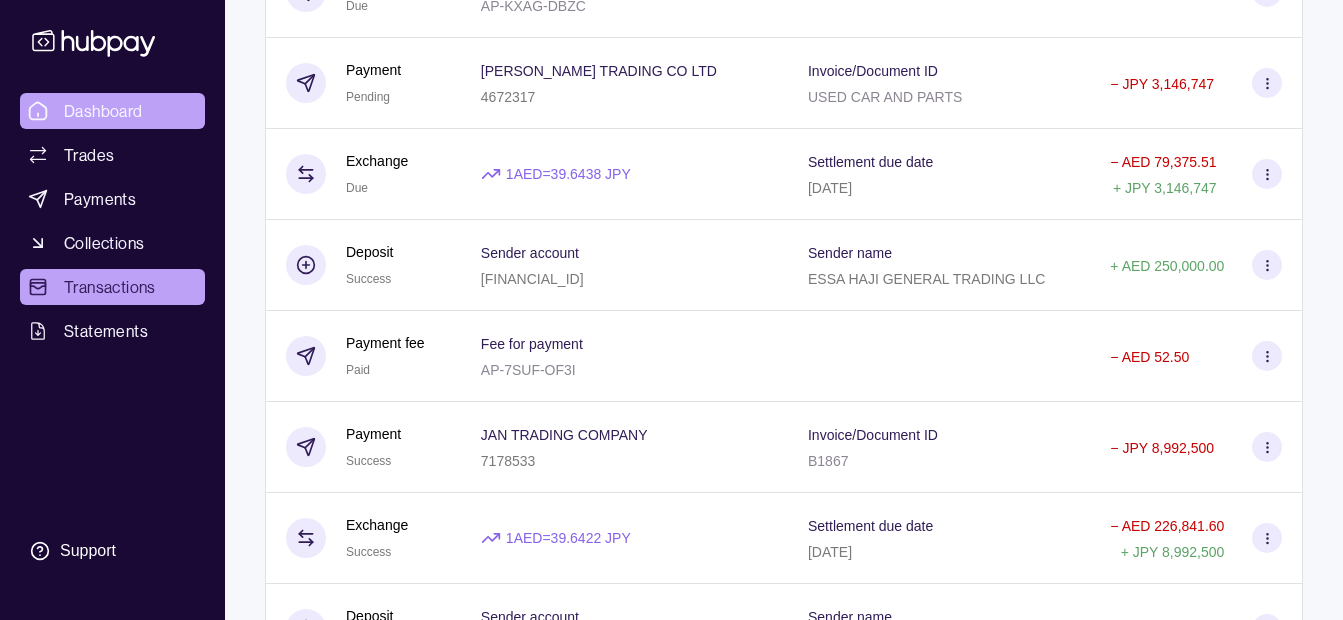 click on "Dashboard" at bounding box center (103, 111) 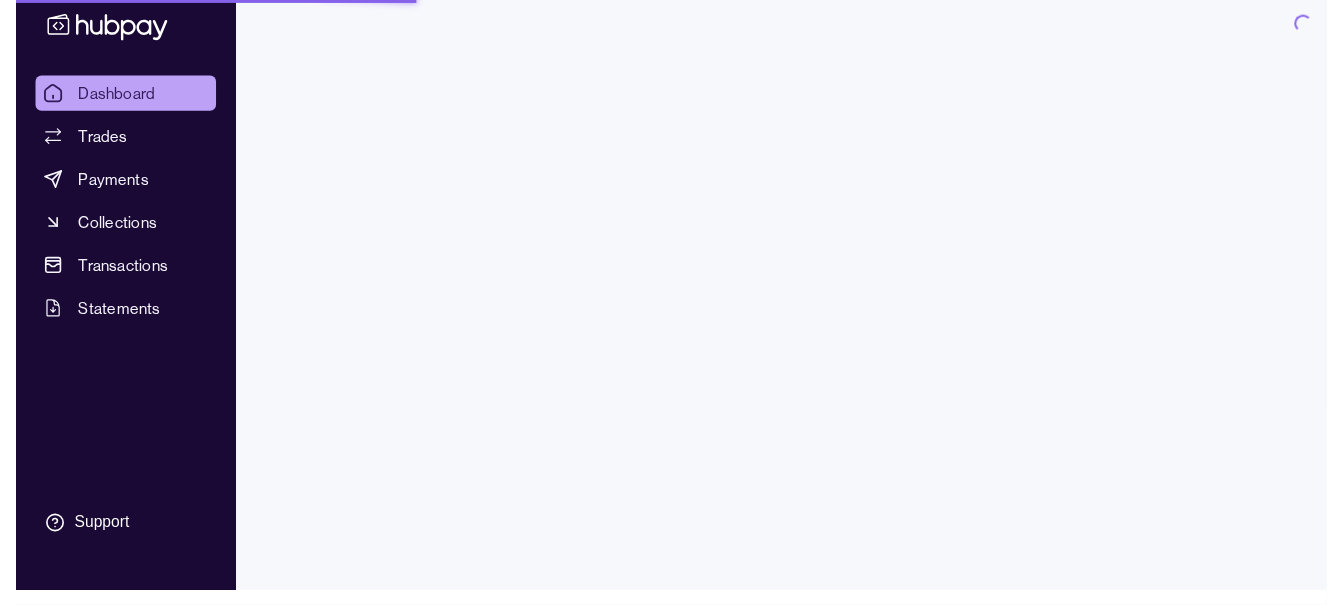 scroll, scrollTop: 0, scrollLeft: 0, axis: both 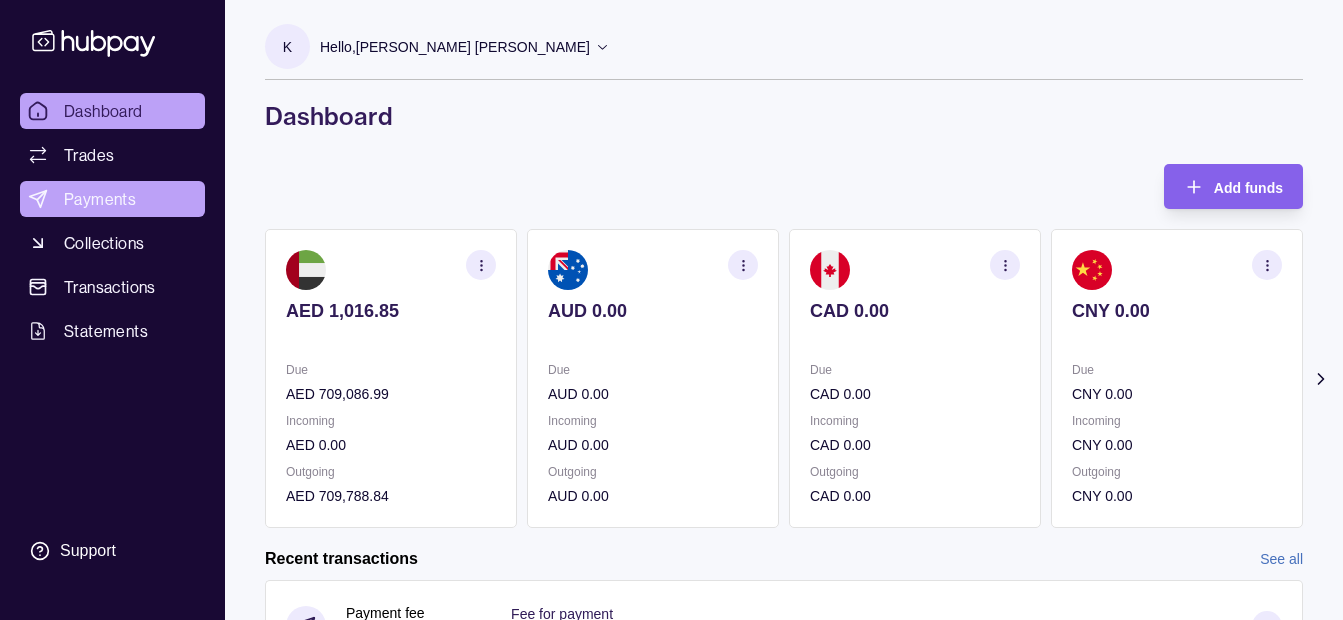 click on "Payments" at bounding box center (100, 199) 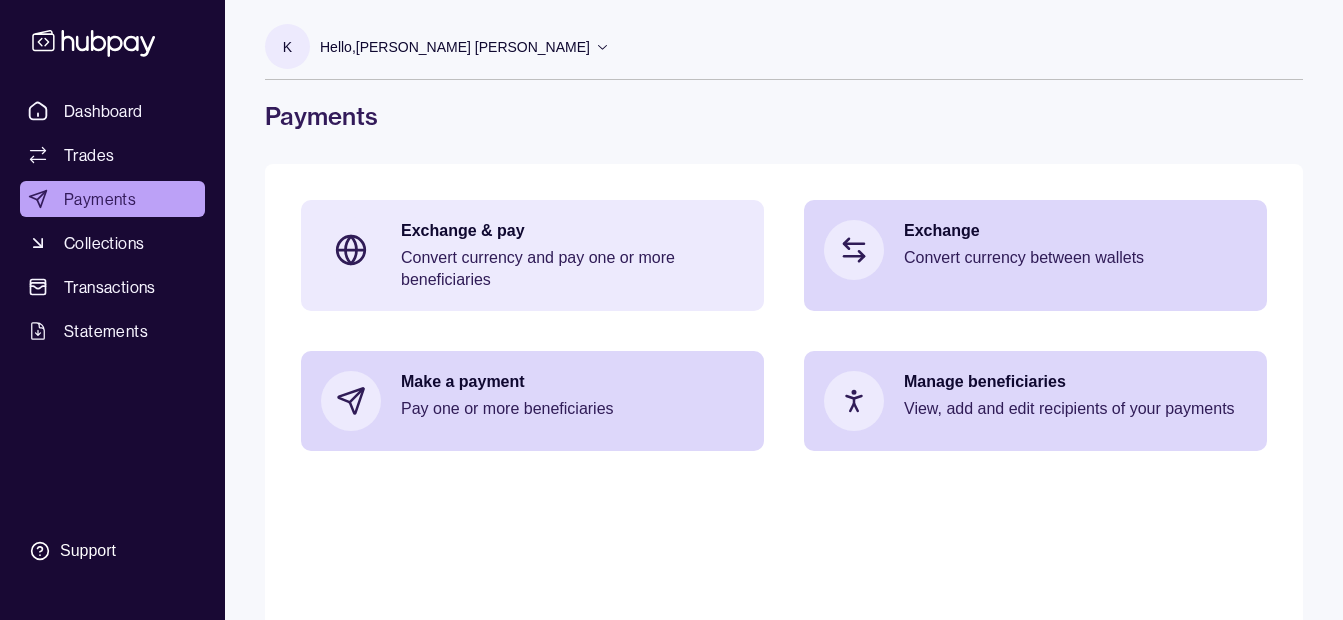 click on "Convert currency and pay one or more beneficiaries" at bounding box center [572, 269] 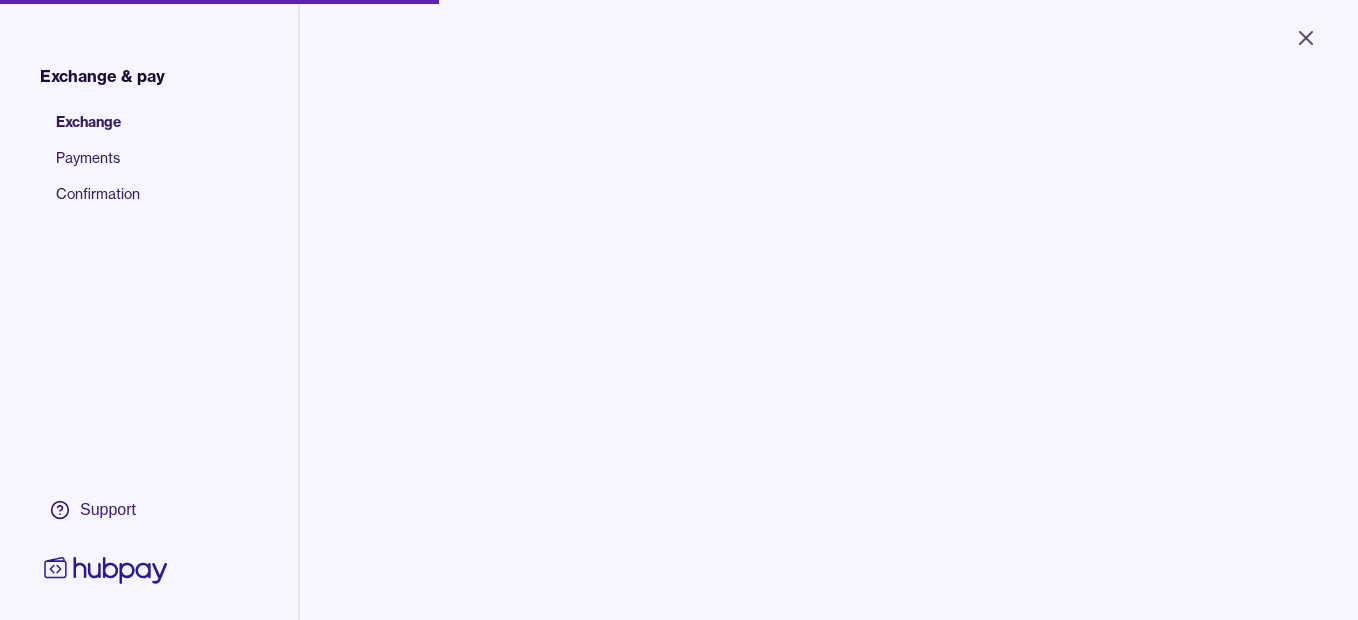 click on "Close Exchange & pay Exchange Payments Confirmation Support Exchange Select the currency you are sending from and the currency your recipient gets Select sell currency *** *** *** *** *** *** *** Select buy currency Cancel Next Exchange & pay | Hubpay" at bounding box center [679, 310] 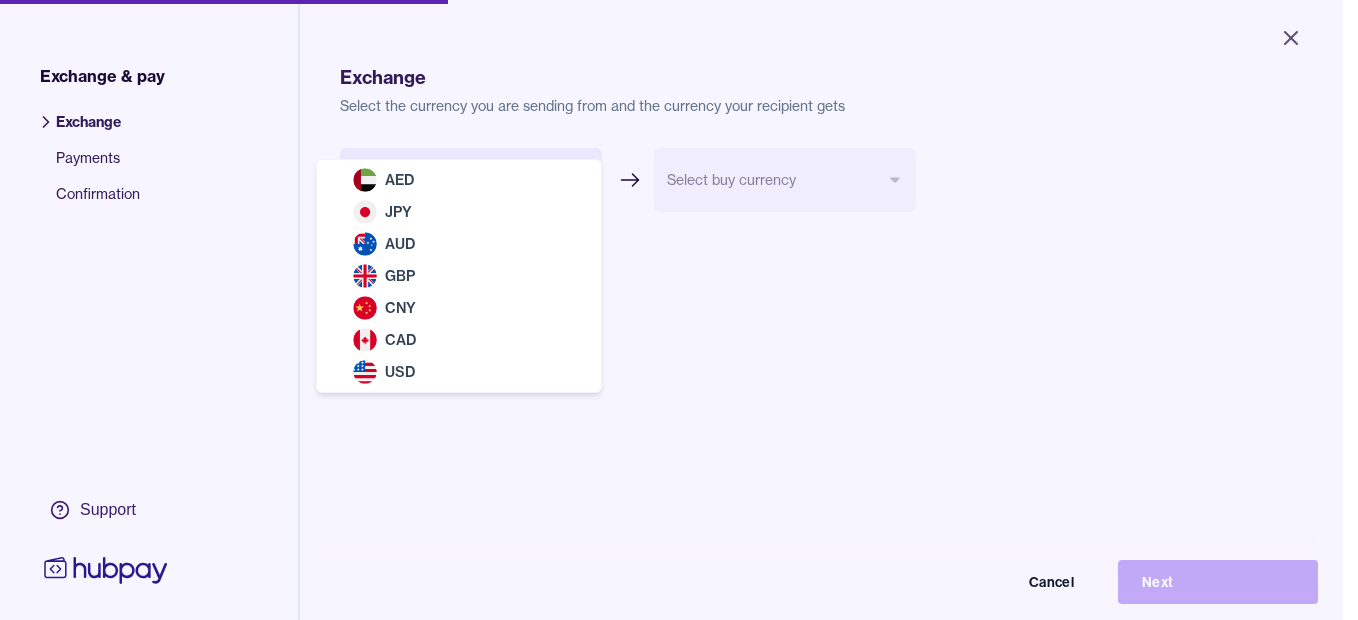 select on "***" 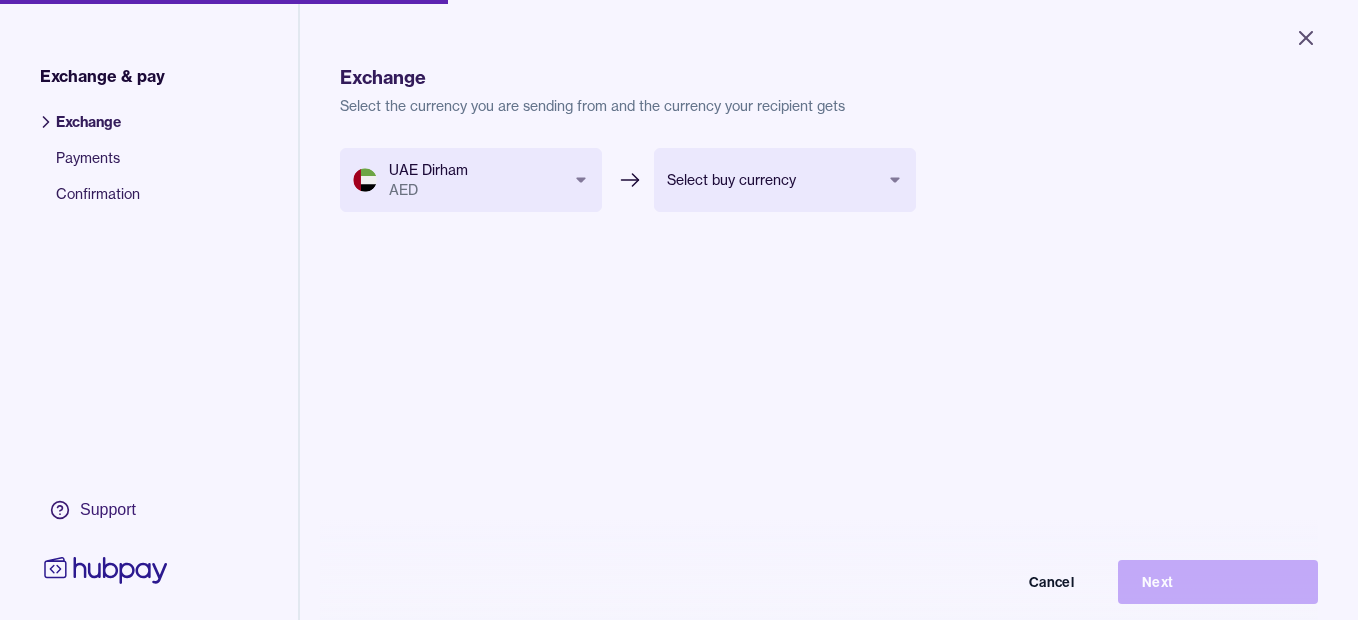 click on "Close Exchange & pay Exchange Payments Confirmation Support Exchange Select the currency you are sending from and the currency your recipient gets UAE Dirham AED *** *** *** *** *** *** *** Select buy currency *** *** *** *** *** *** Cancel Next Exchange & pay | Hubpay" at bounding box center (679, 310) 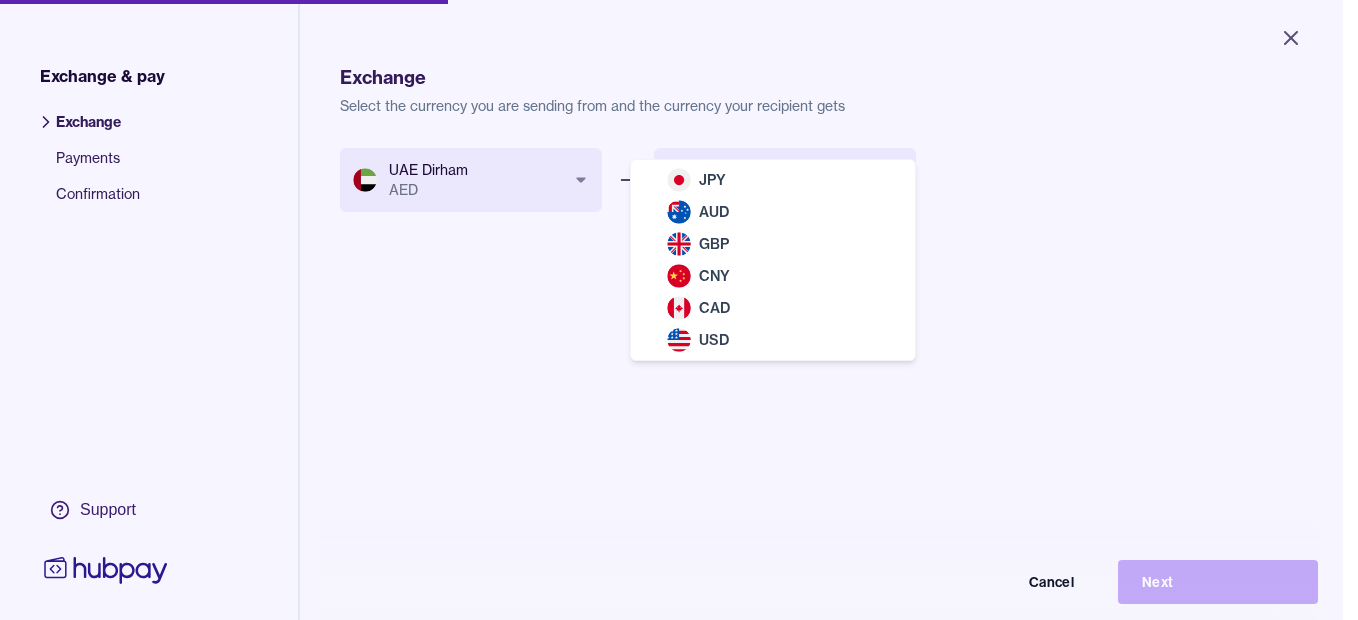 select on "***" 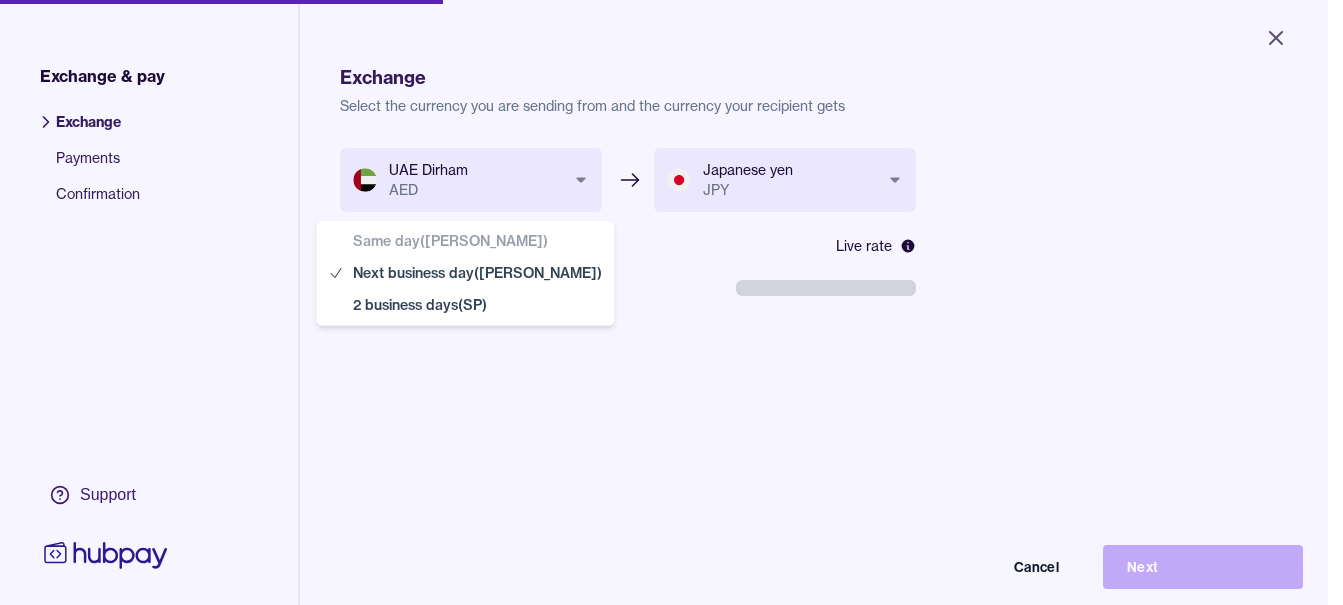 click on "**********" at bounding box center [664, 302] 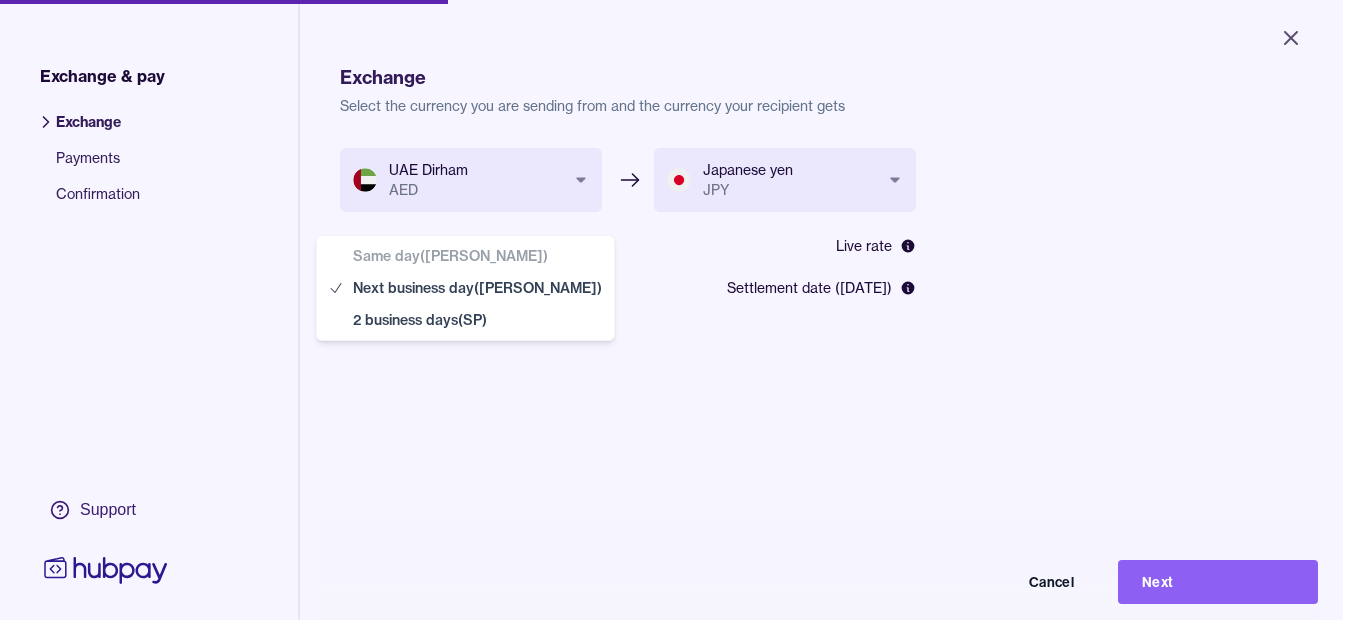 select on "**" 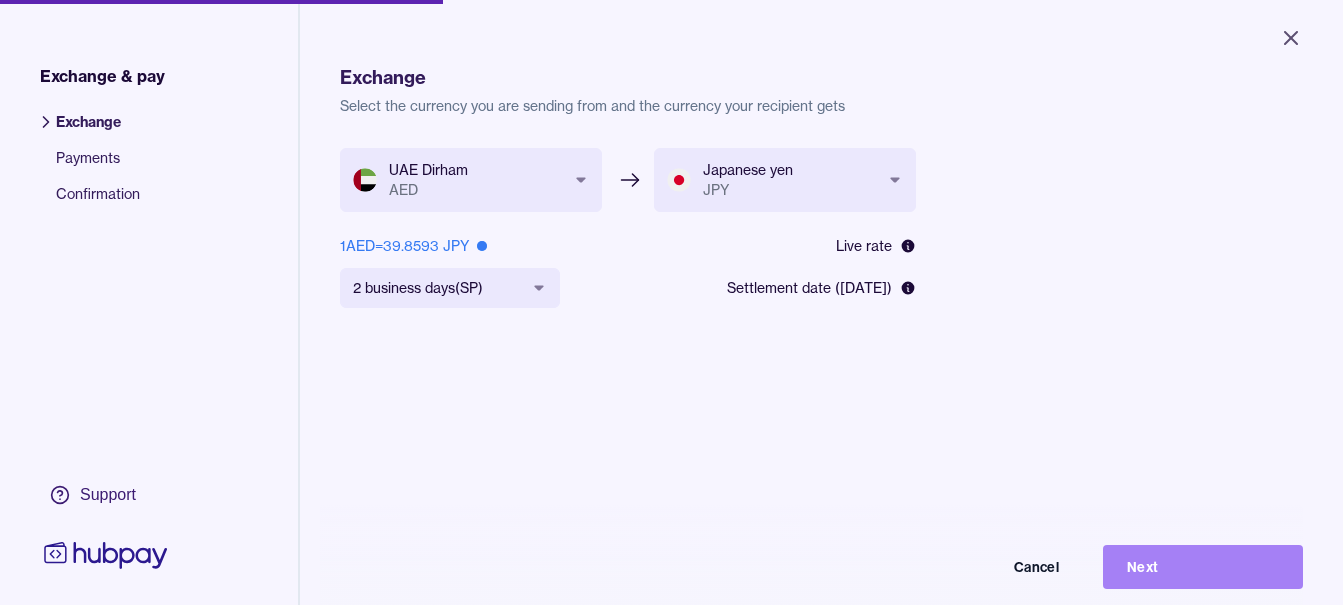 click on "Next" at bounding box center (1203, 567) 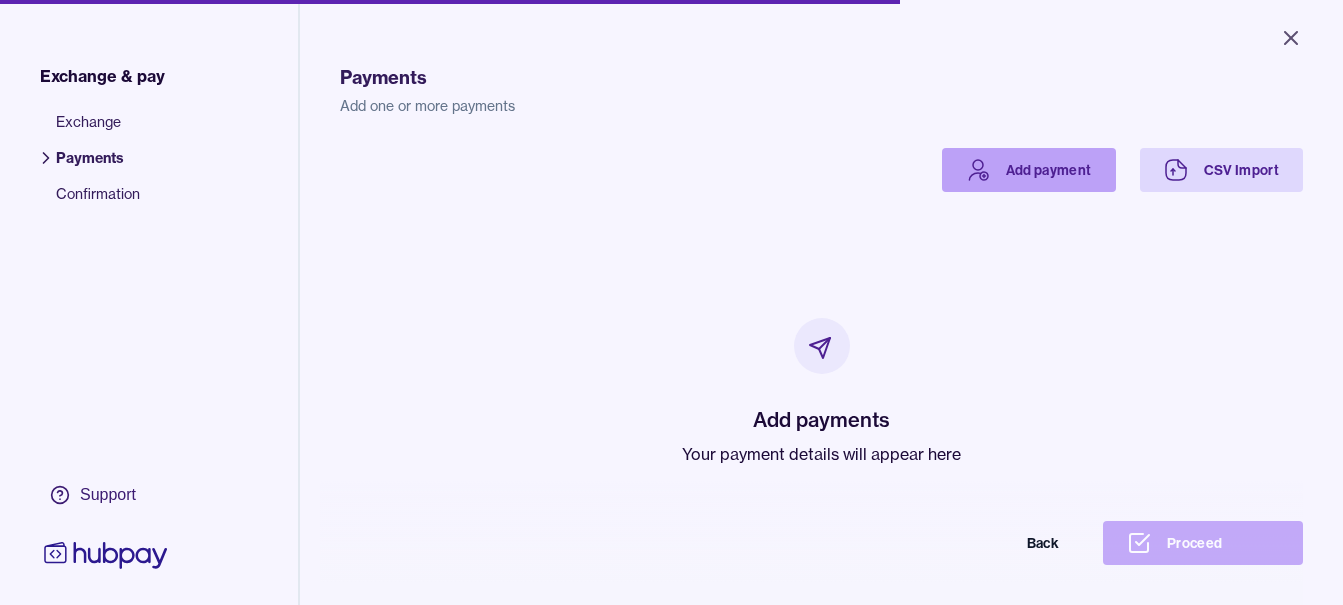 click on "Add payment" at bounding box center (1029, 170) 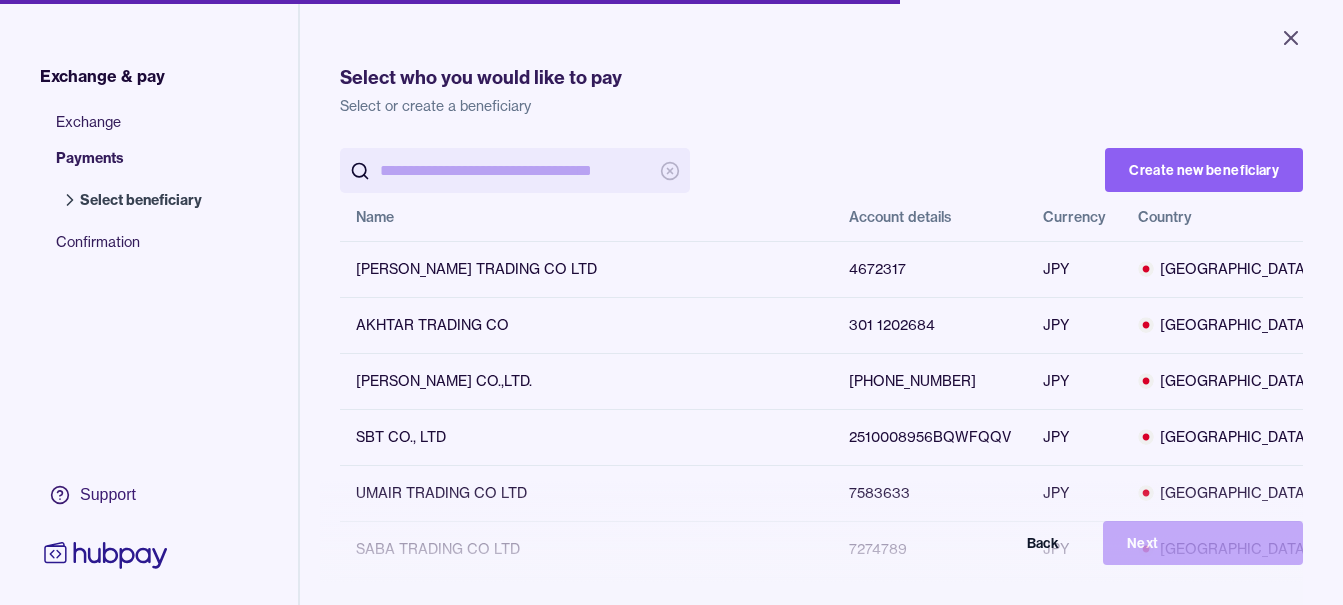 scroll, scrollTop: 0, scrollLeft: 0, axis: both 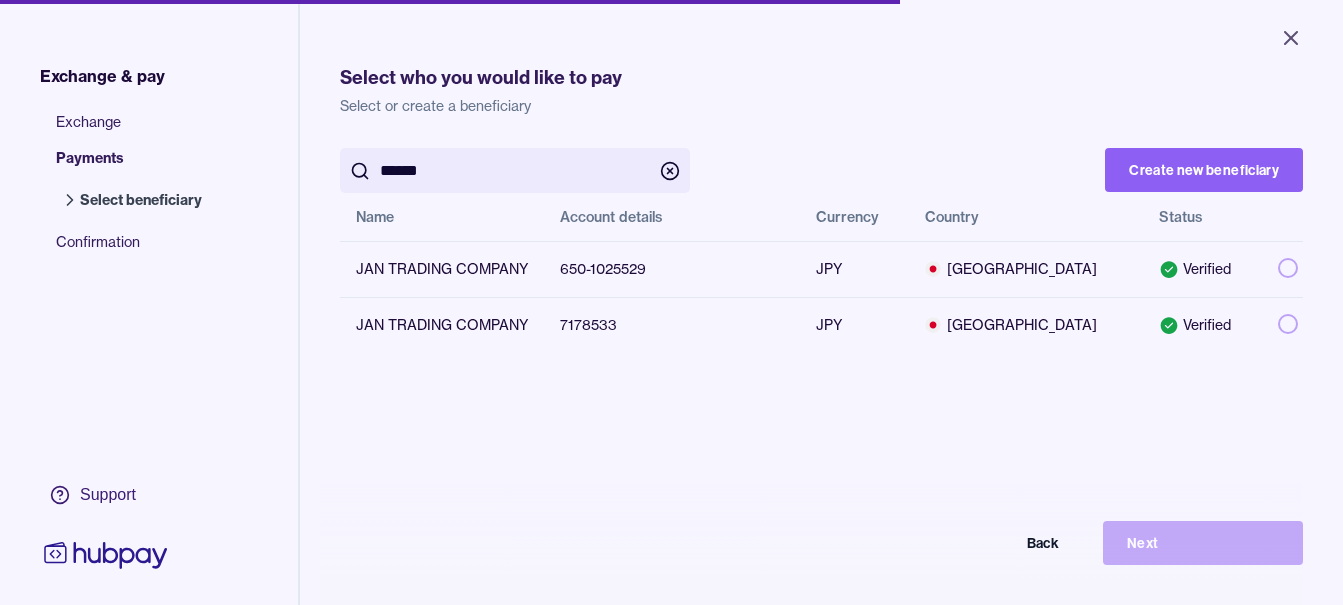 type on "******" 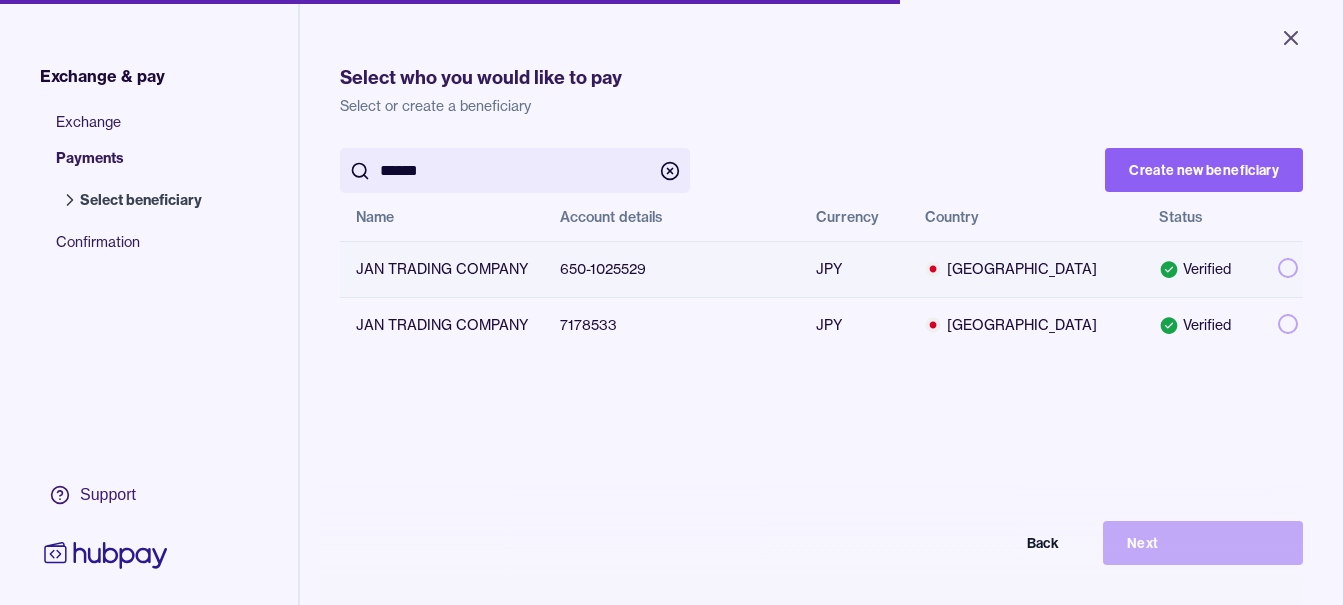 click at bounding box center (1288, 268) 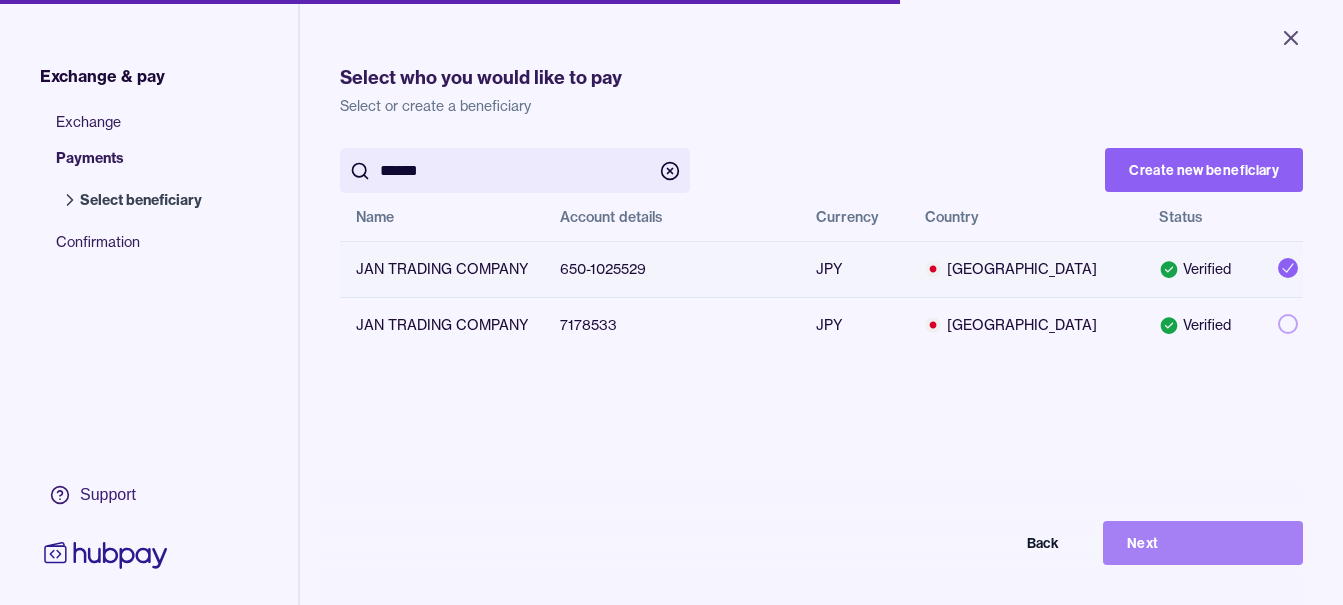 click on "Next" at bounding box center [1203, 543] 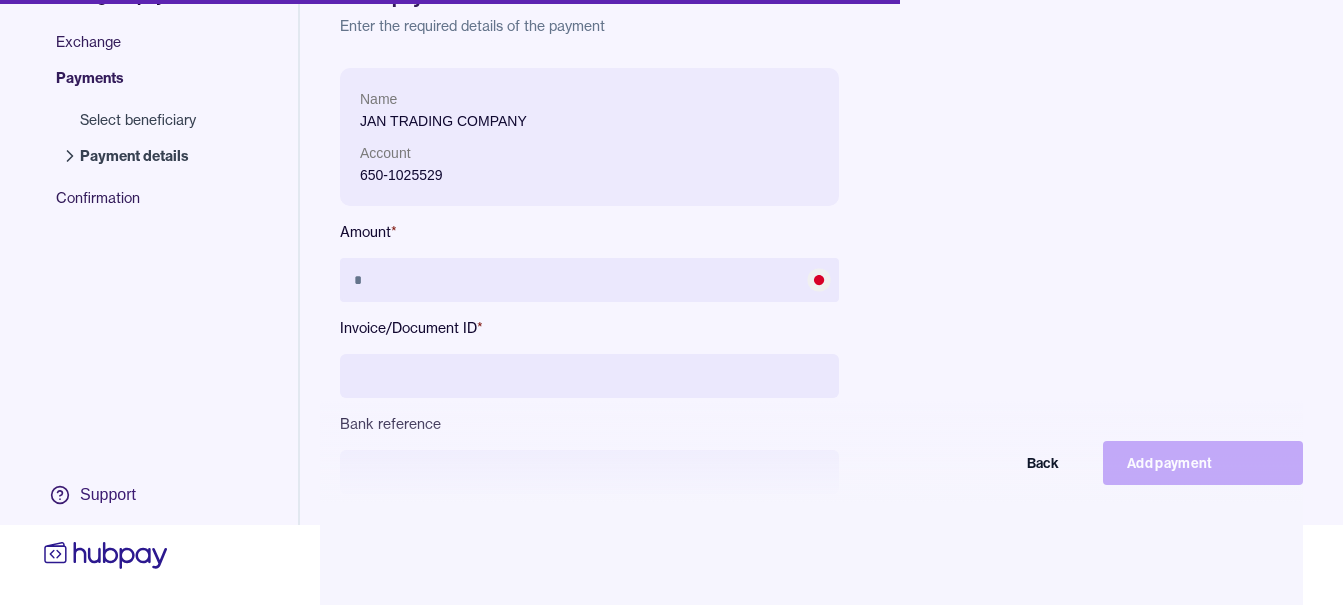 scroll, scrollTop: 95, scrollLeft: 0, axis: vertical 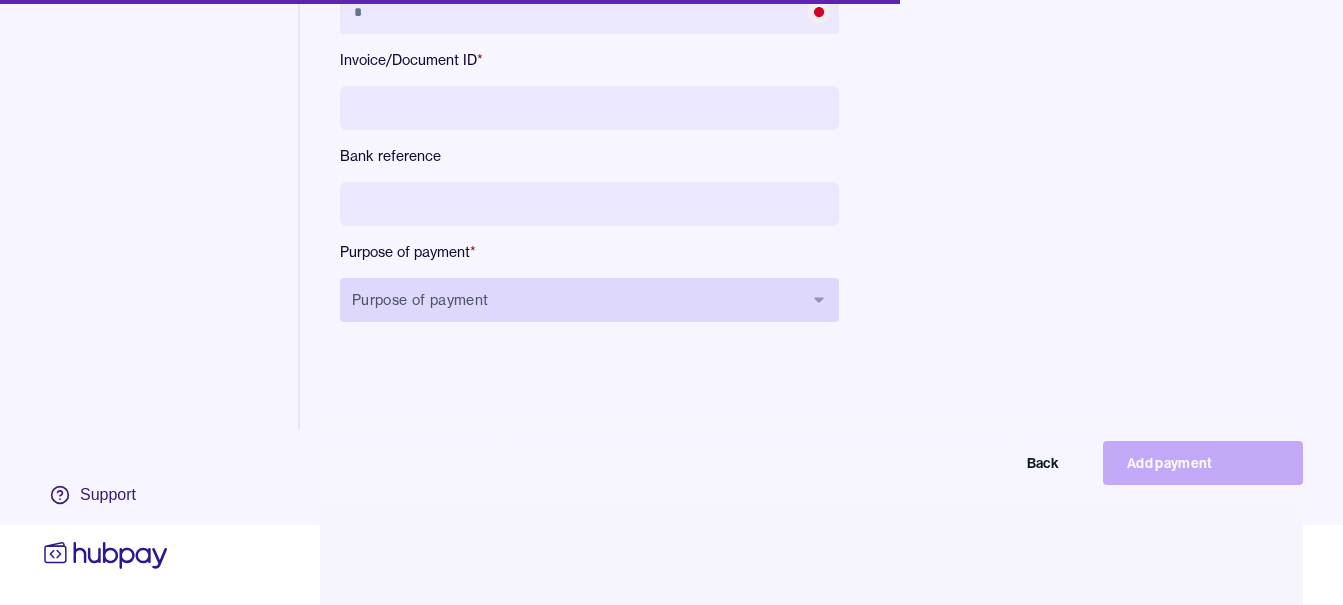 click on "Purpose of payment" at bounding box center (589, 300) 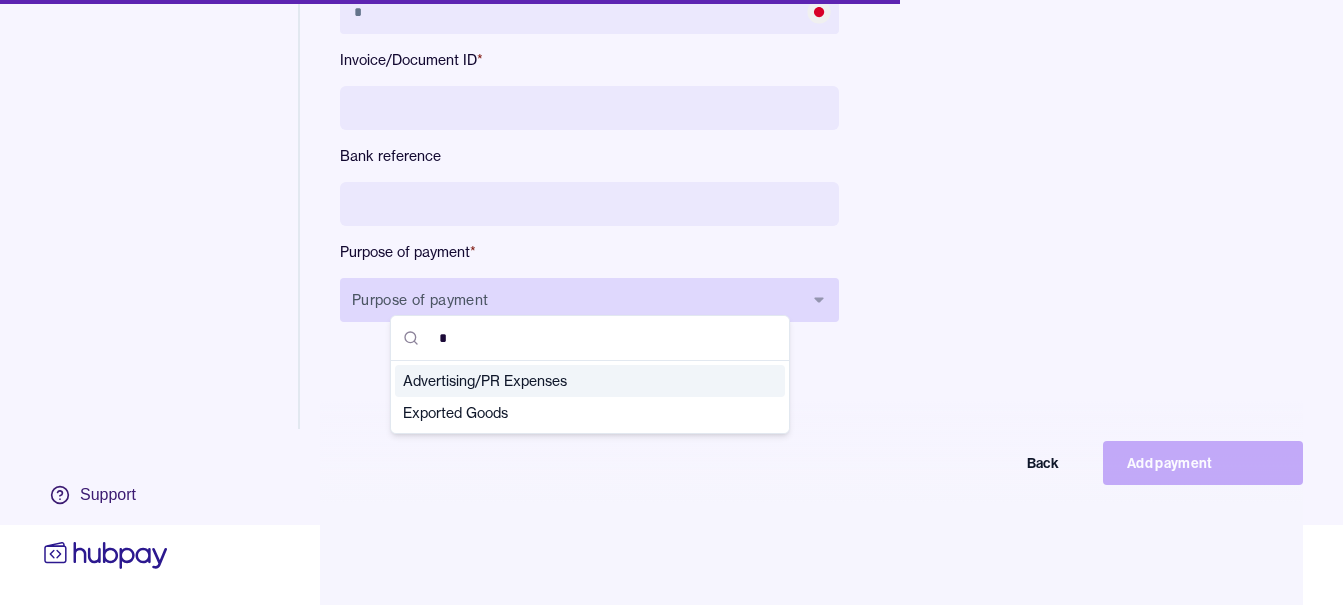 type on "**" 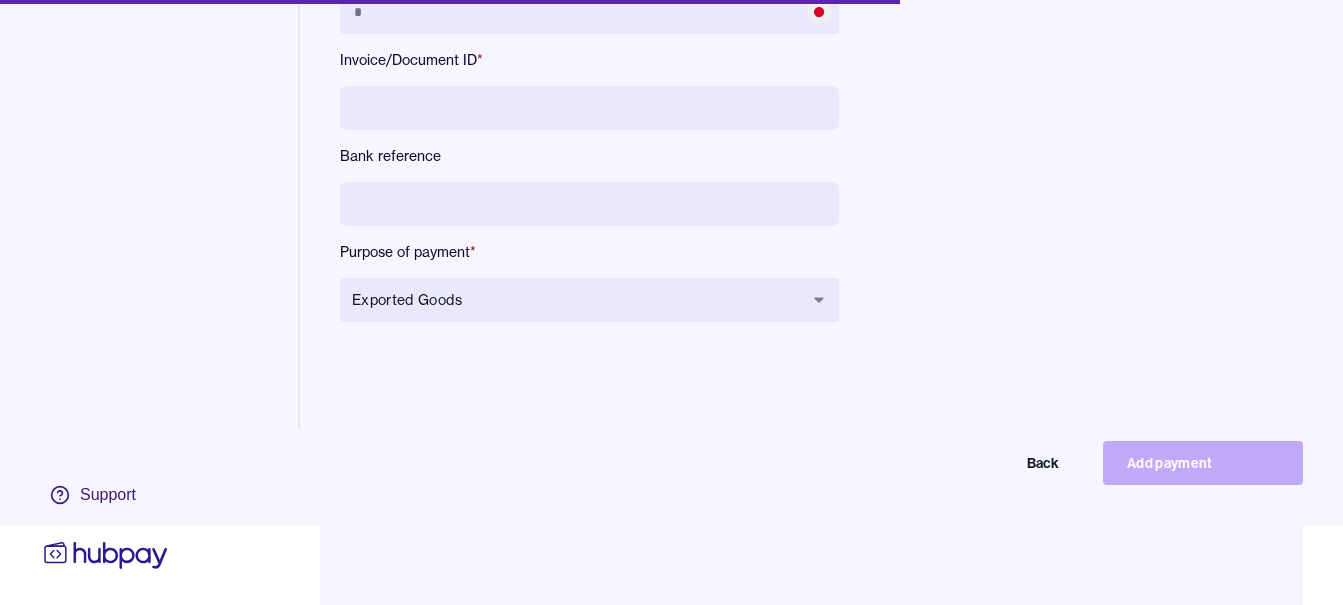 click at bounding box center [589, 204] 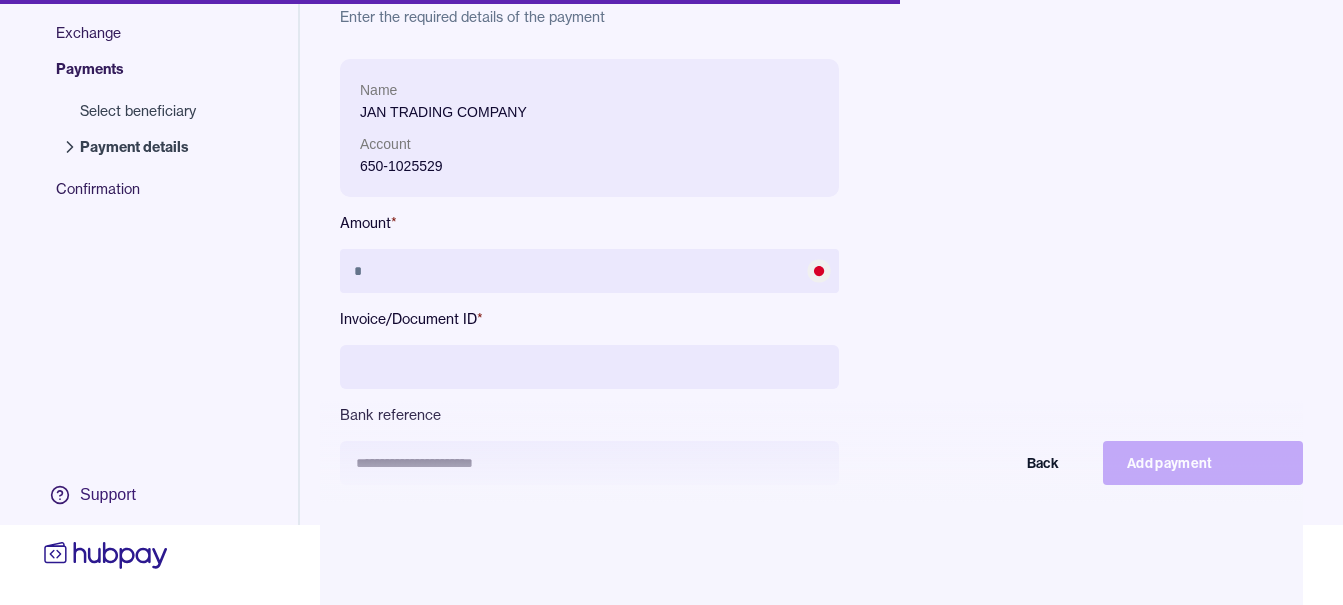 scroll, scrollTop: 0, scrollLeft: 0, axis: both 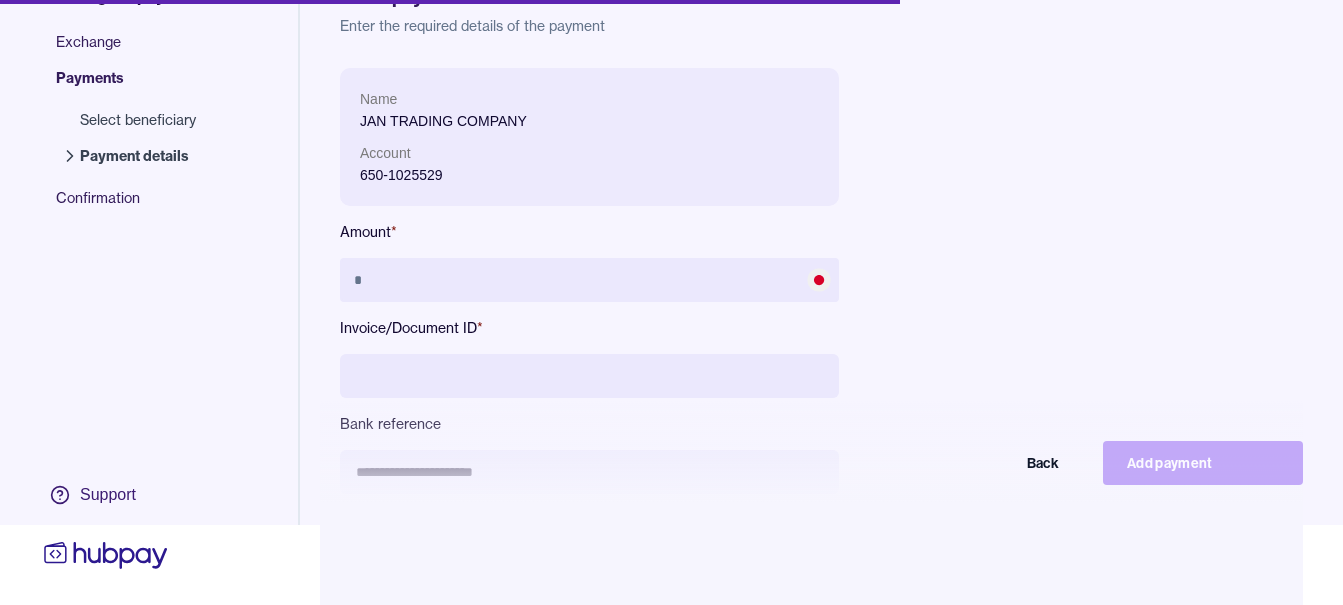 type on "**********" 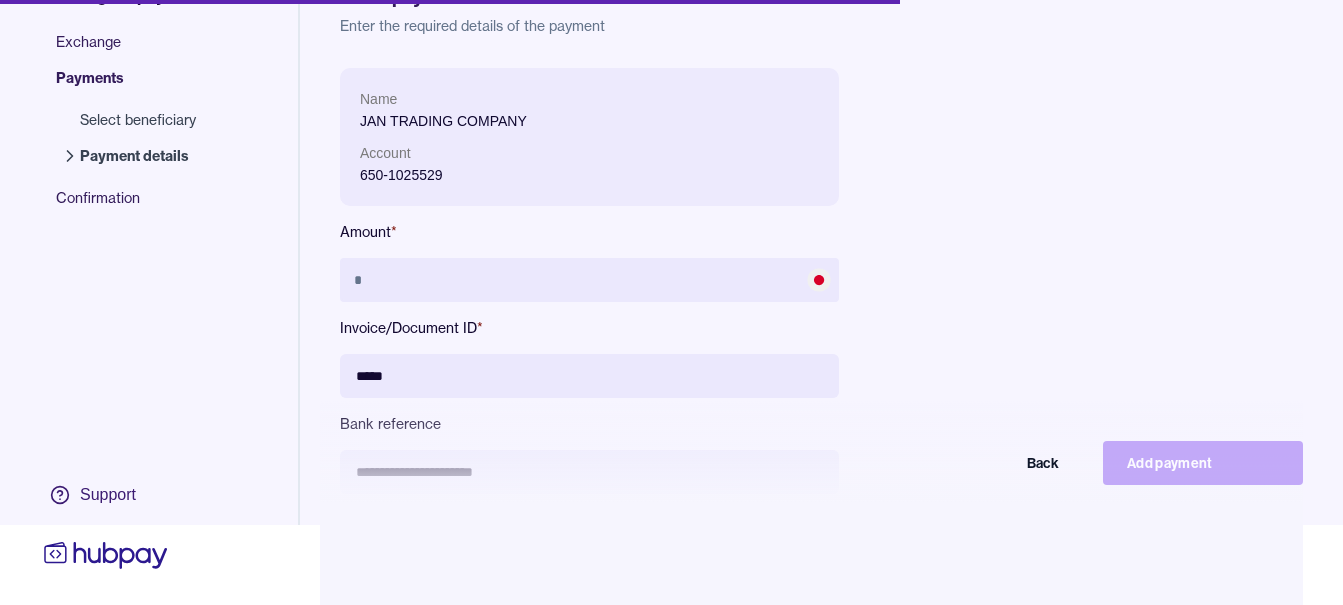 type on "*****" 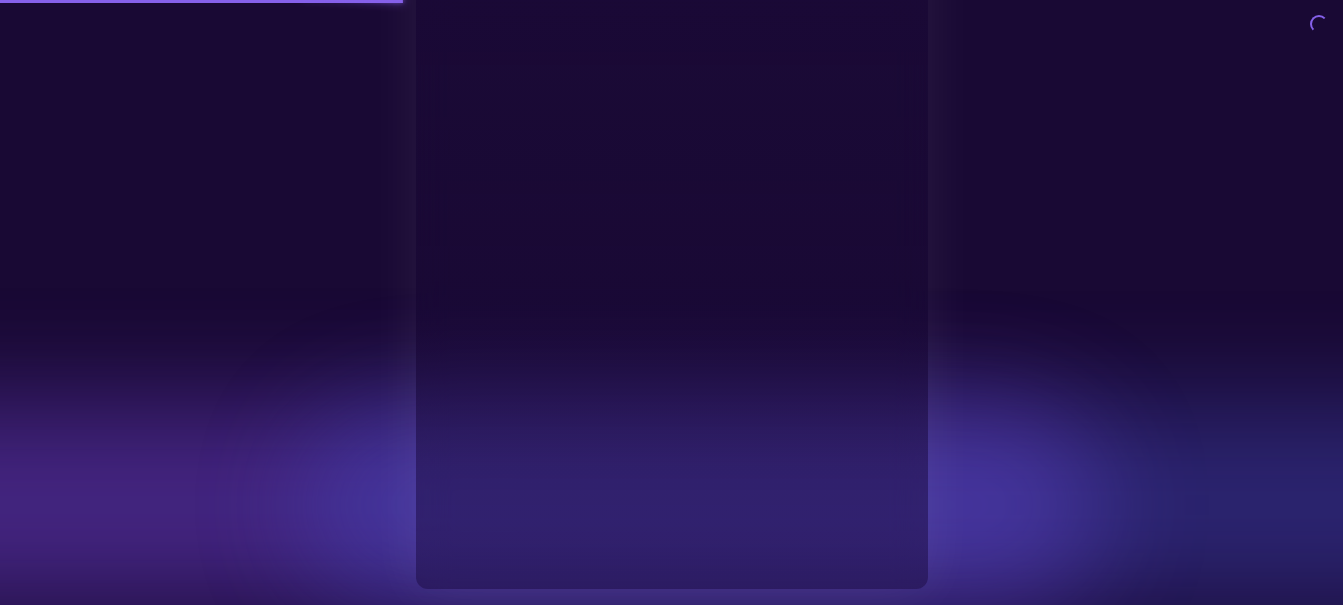 type on "**********" 